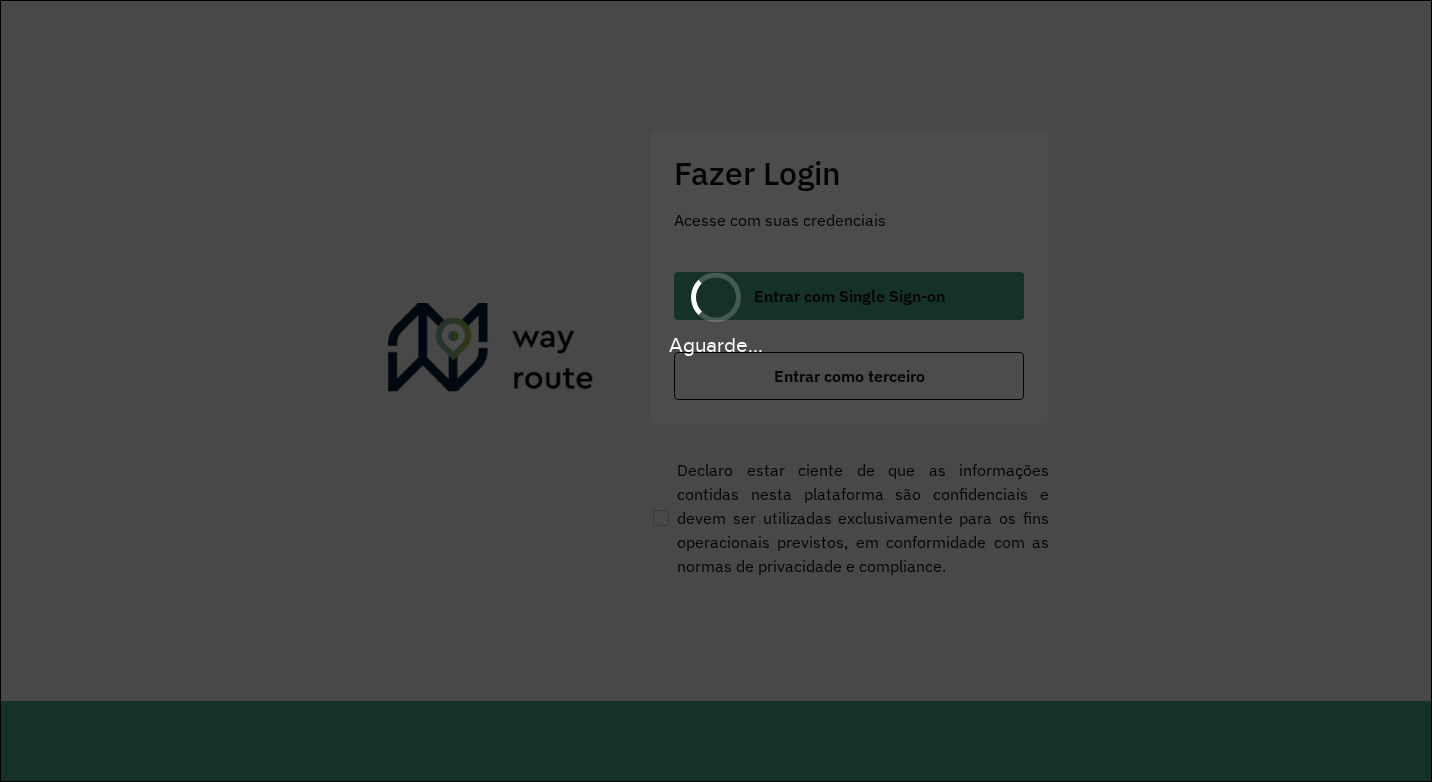 scroll, scrollTop: 0, scrollLeft: 0, axis: both 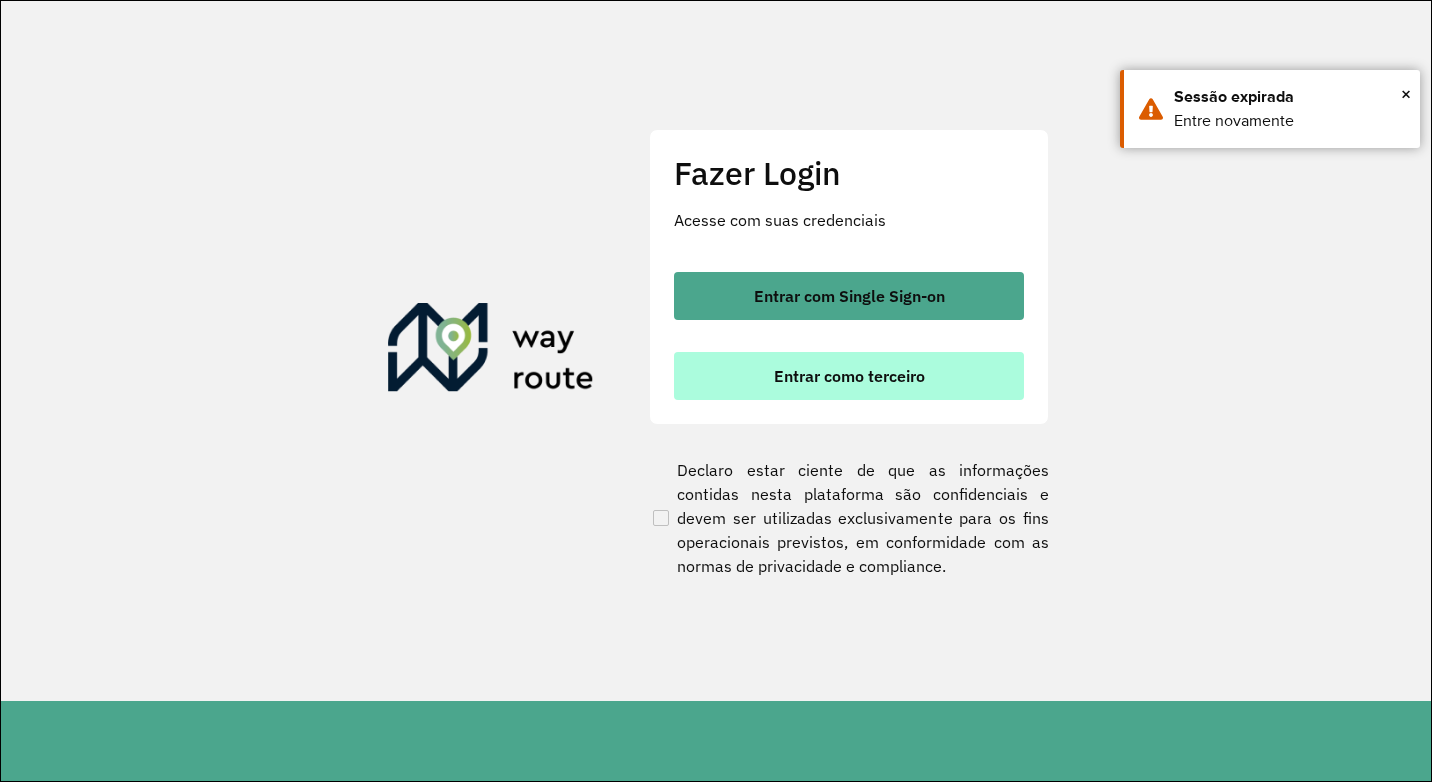 click on "Entrar como terceiro" at bounding box center [849, 376] 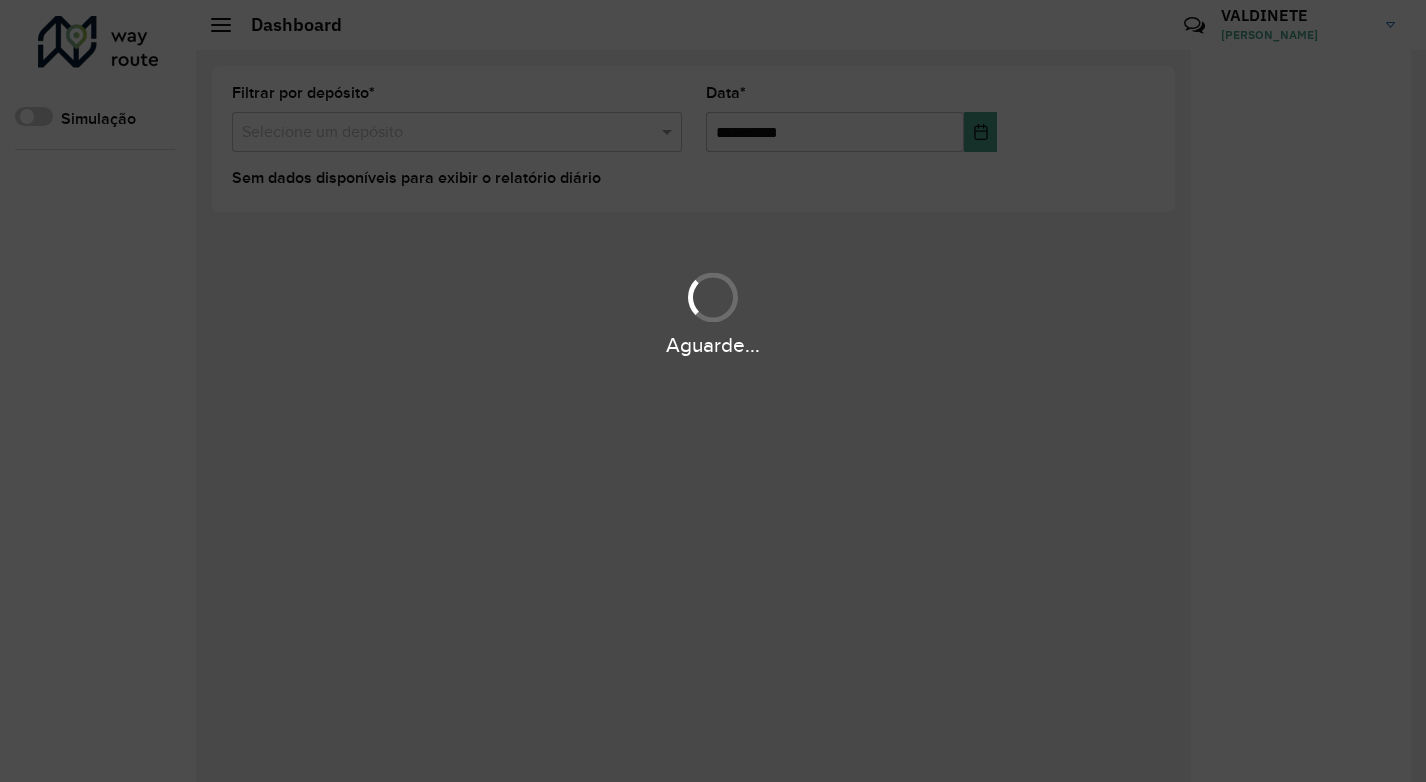 scroll, scrollTop: 0, scrollLeft: 0, axis: both 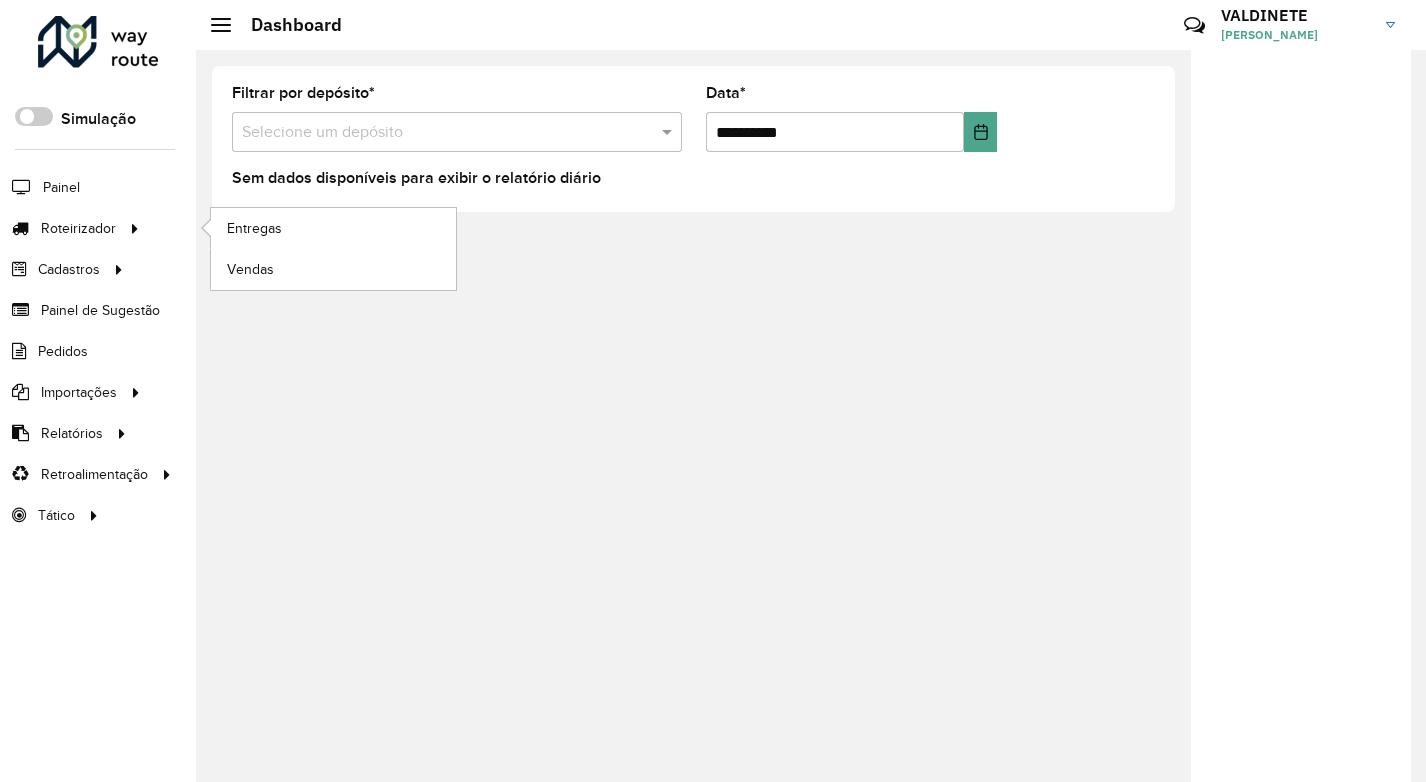 click on "Roteirizador Entregas Vendas" 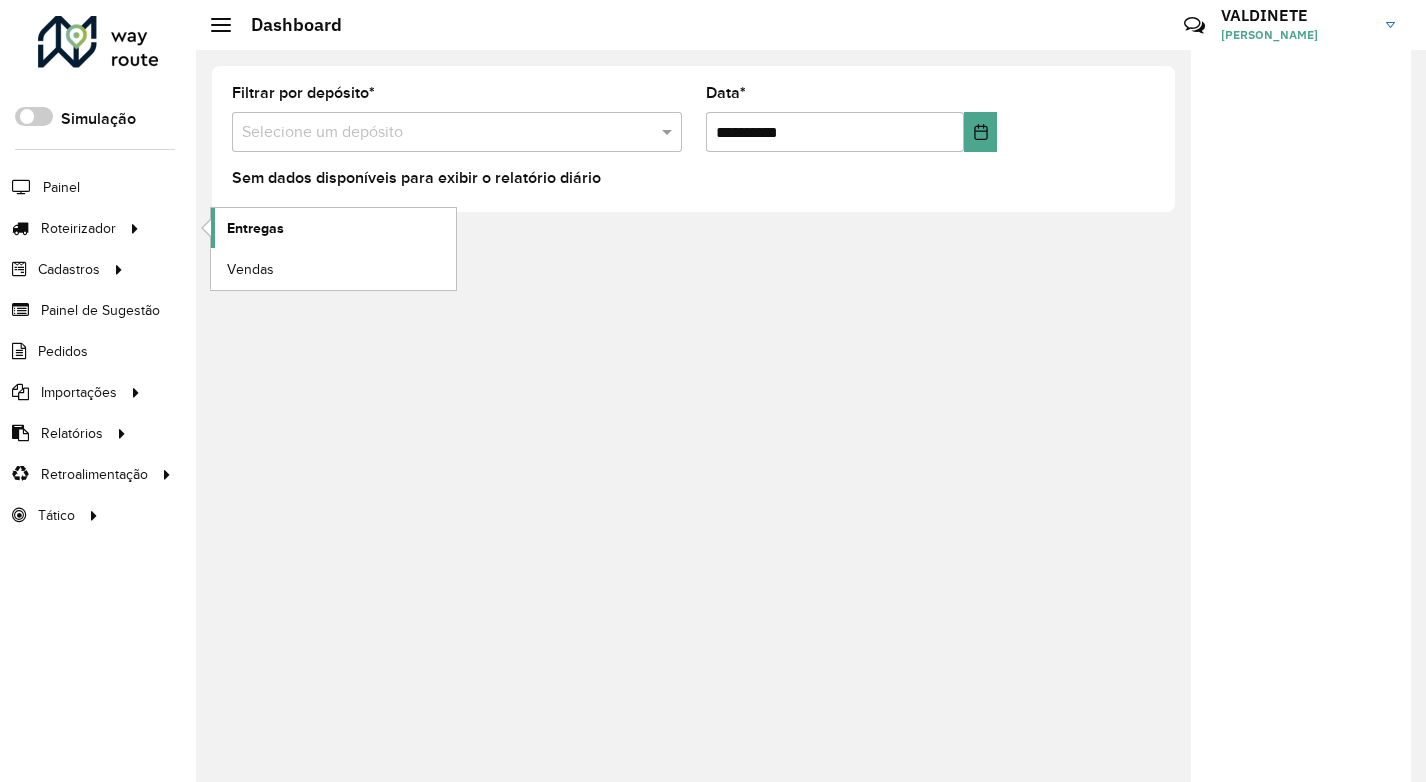 click on "Entregas" 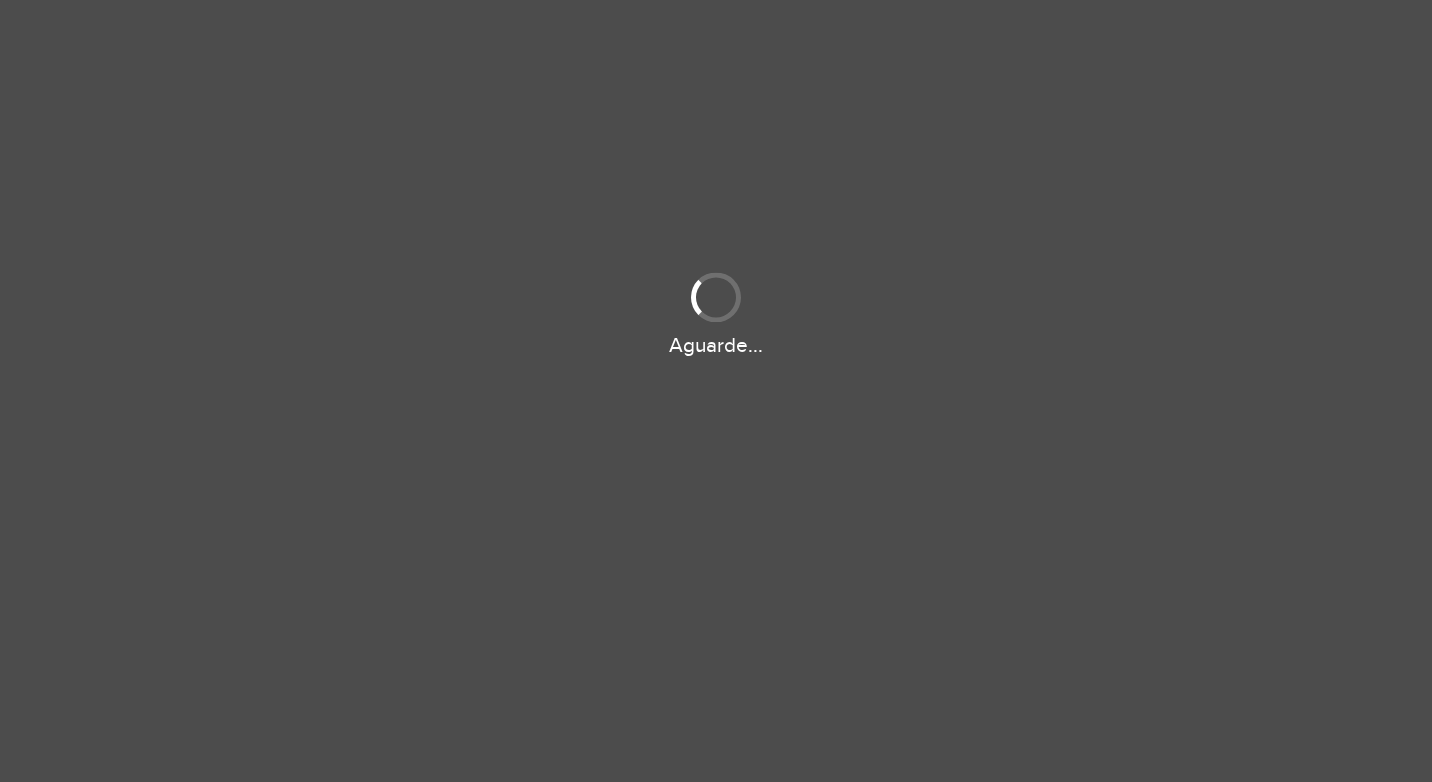 scroll, scrollTop: 0, scrollLeft: 0, axis: both 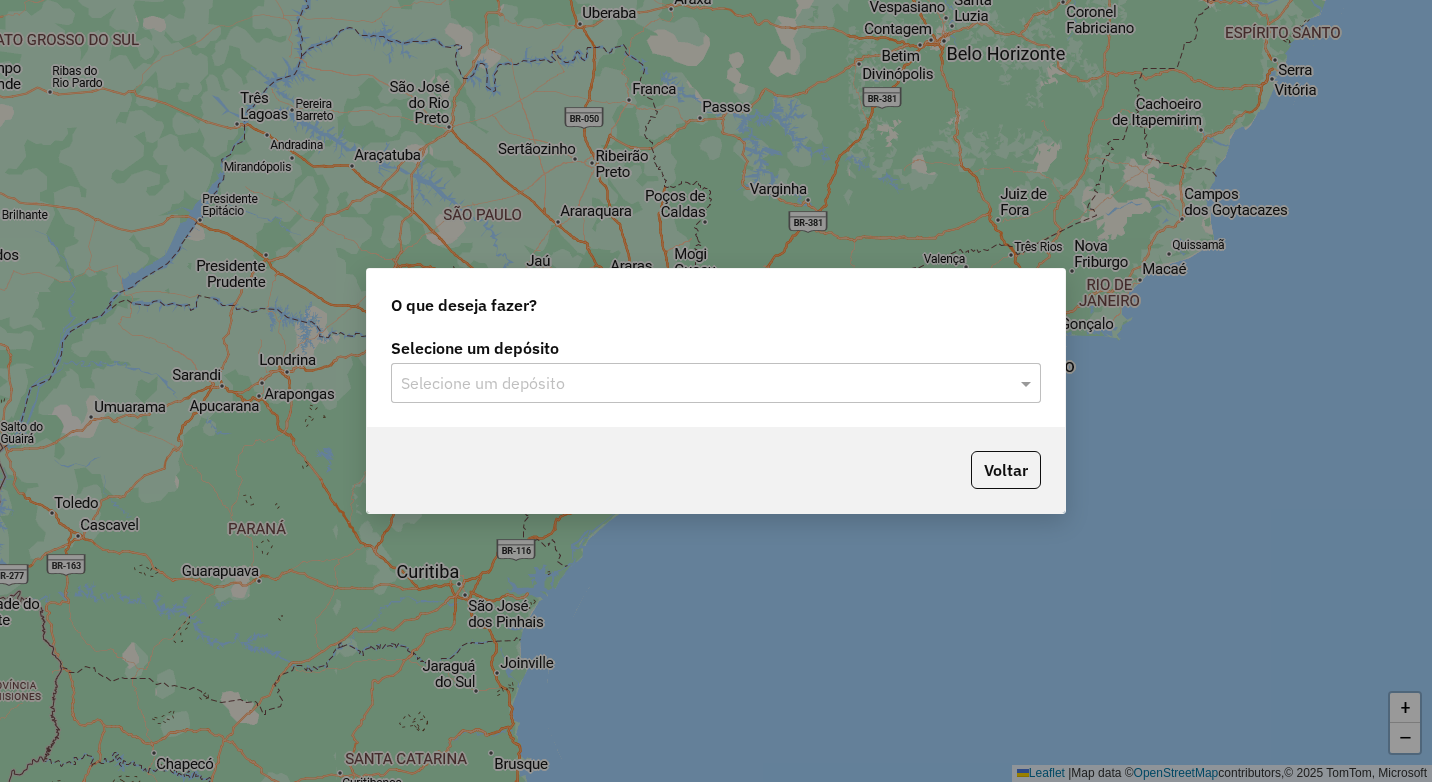 click 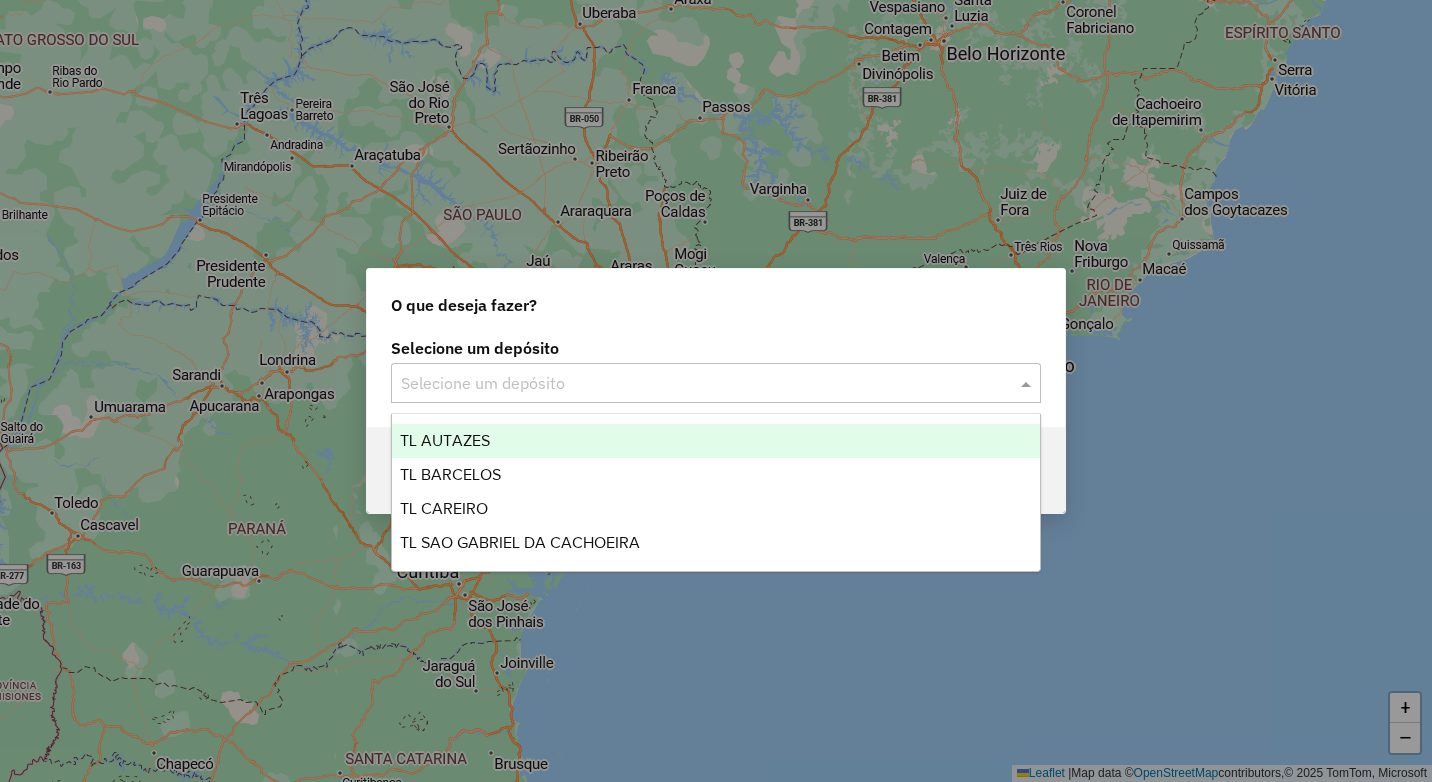 click on "TL AUTAZES" at bounding box center [716, 441] 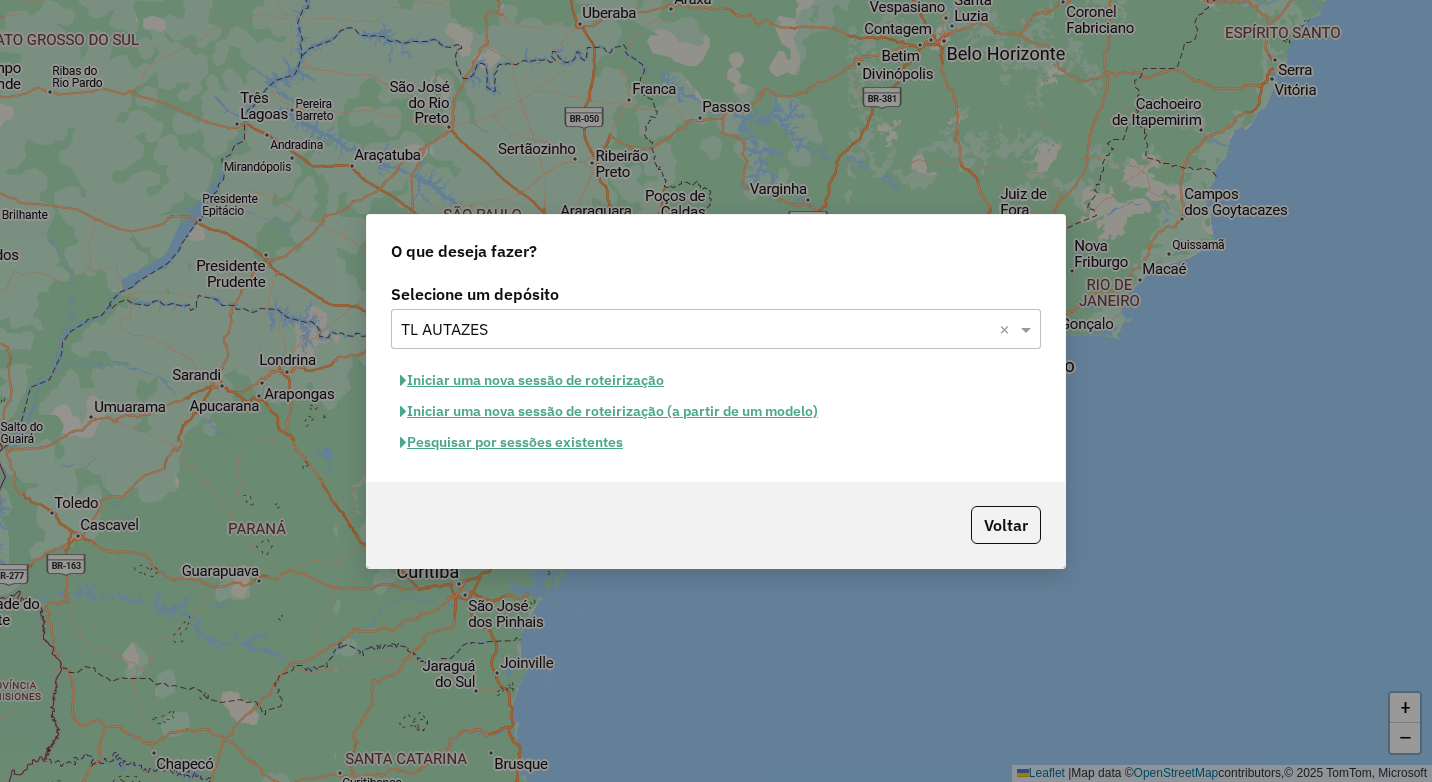click on "Iniciar uma nova sessão de roteirização" 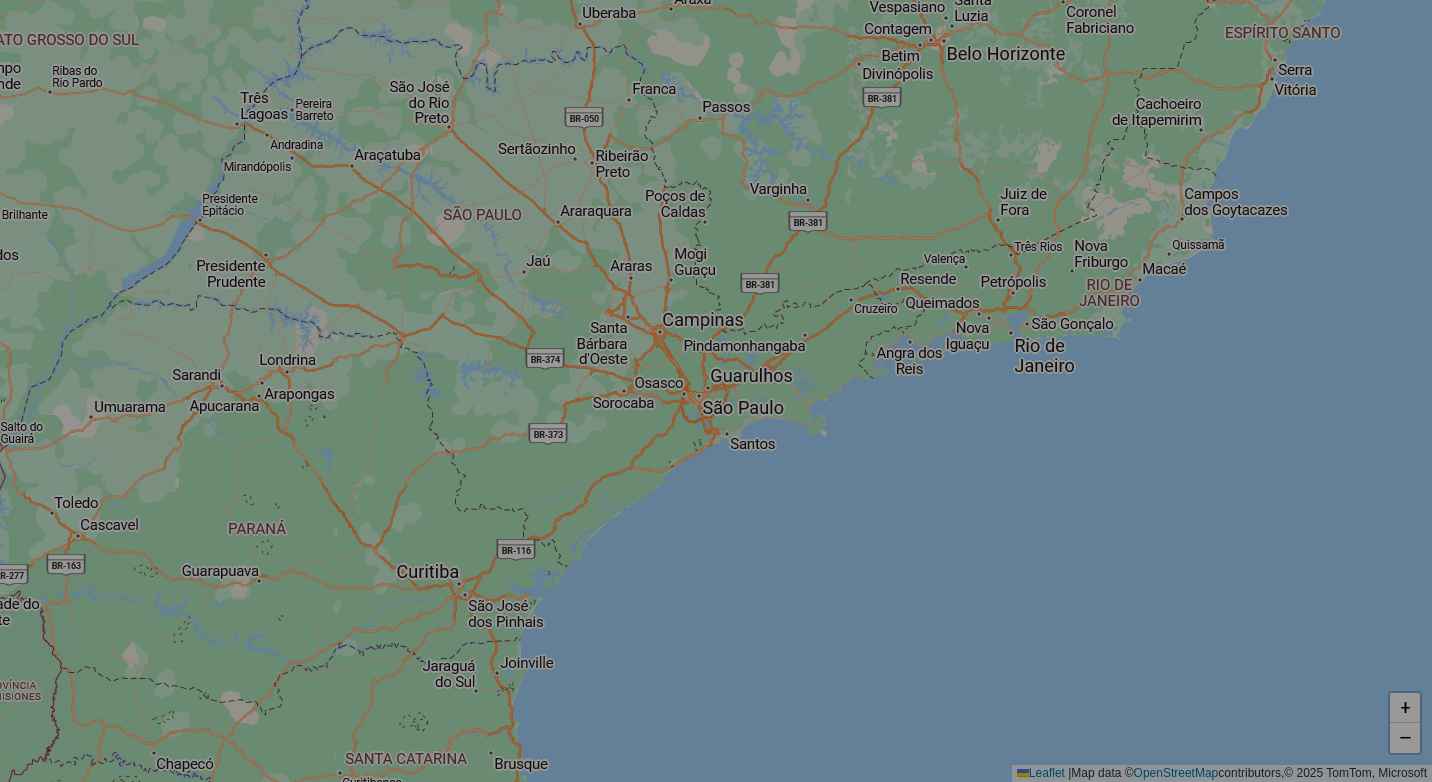 select on "*" 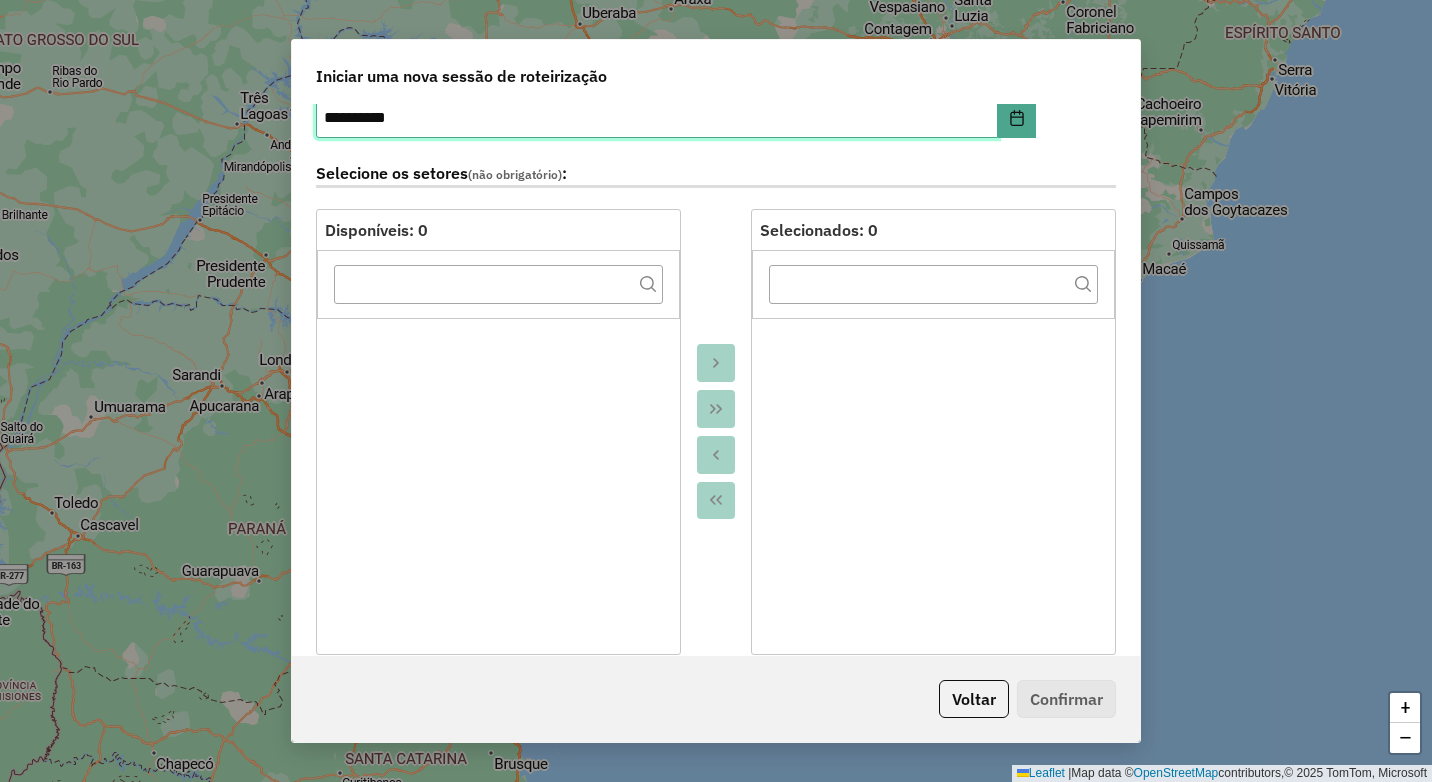 scroll, scrollTop: 400, scrollLeft: 0, axis: vertical 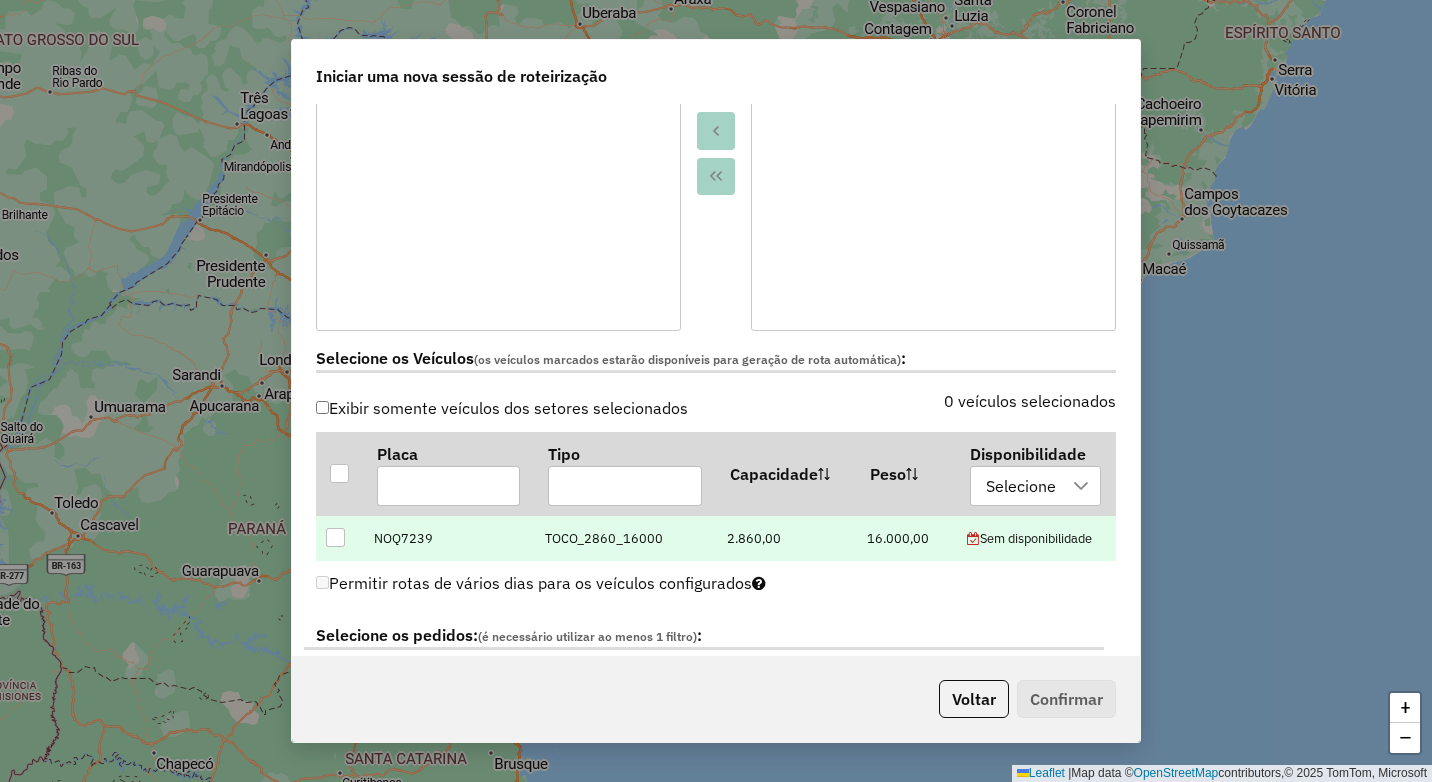 click at bounding box center [339, 538] 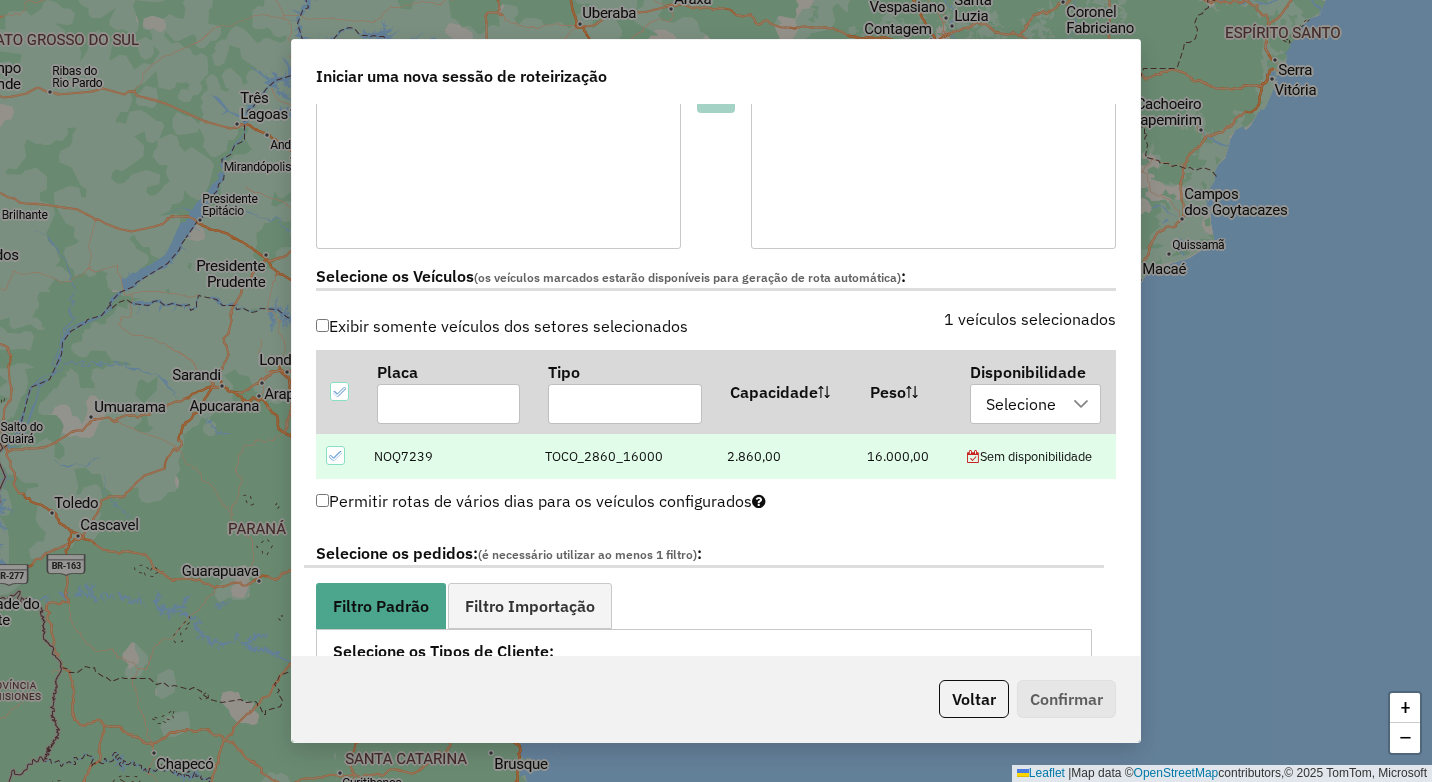 scroll, scrollTop: 900, scrollLeft: 0, axis: vertical 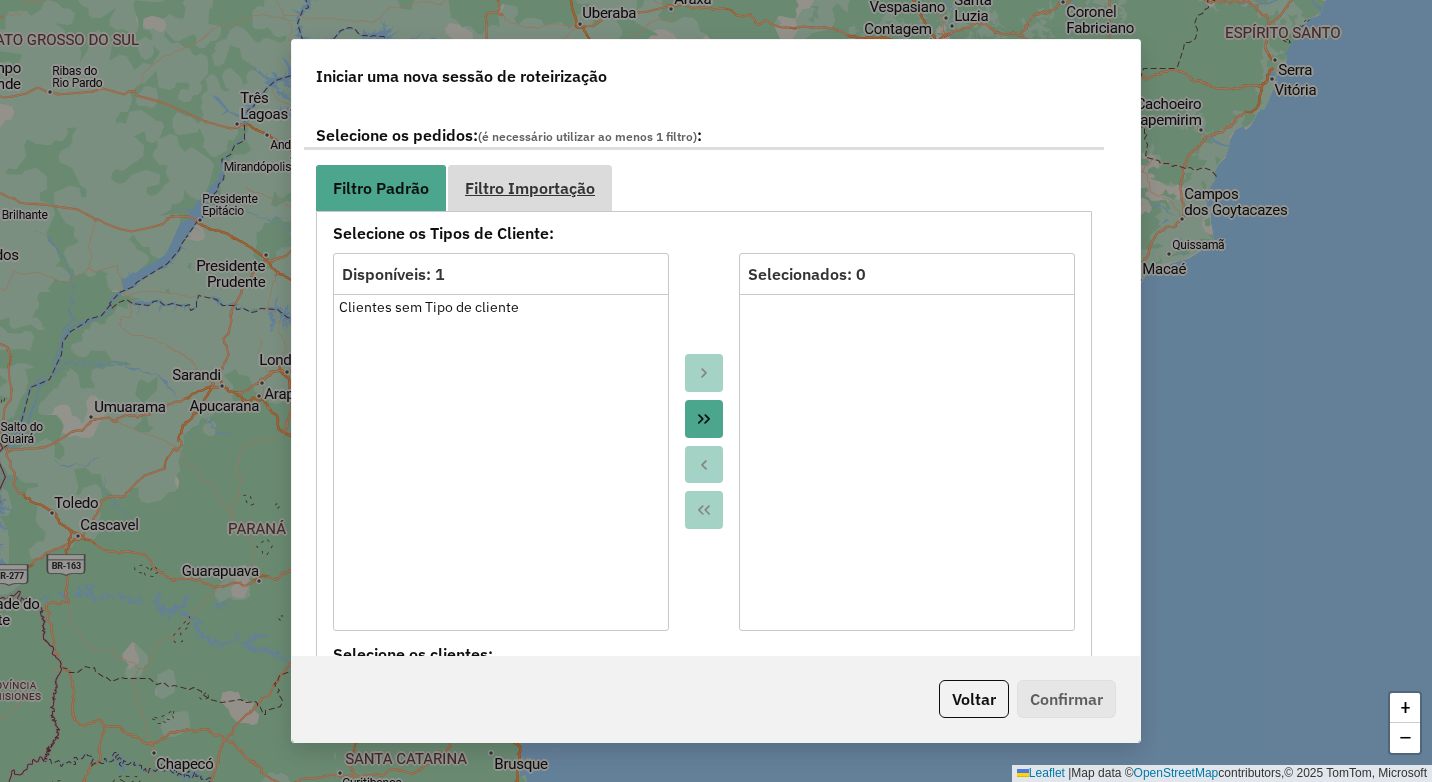 click on "Filtro Importação" at bounding box center [530, 187] 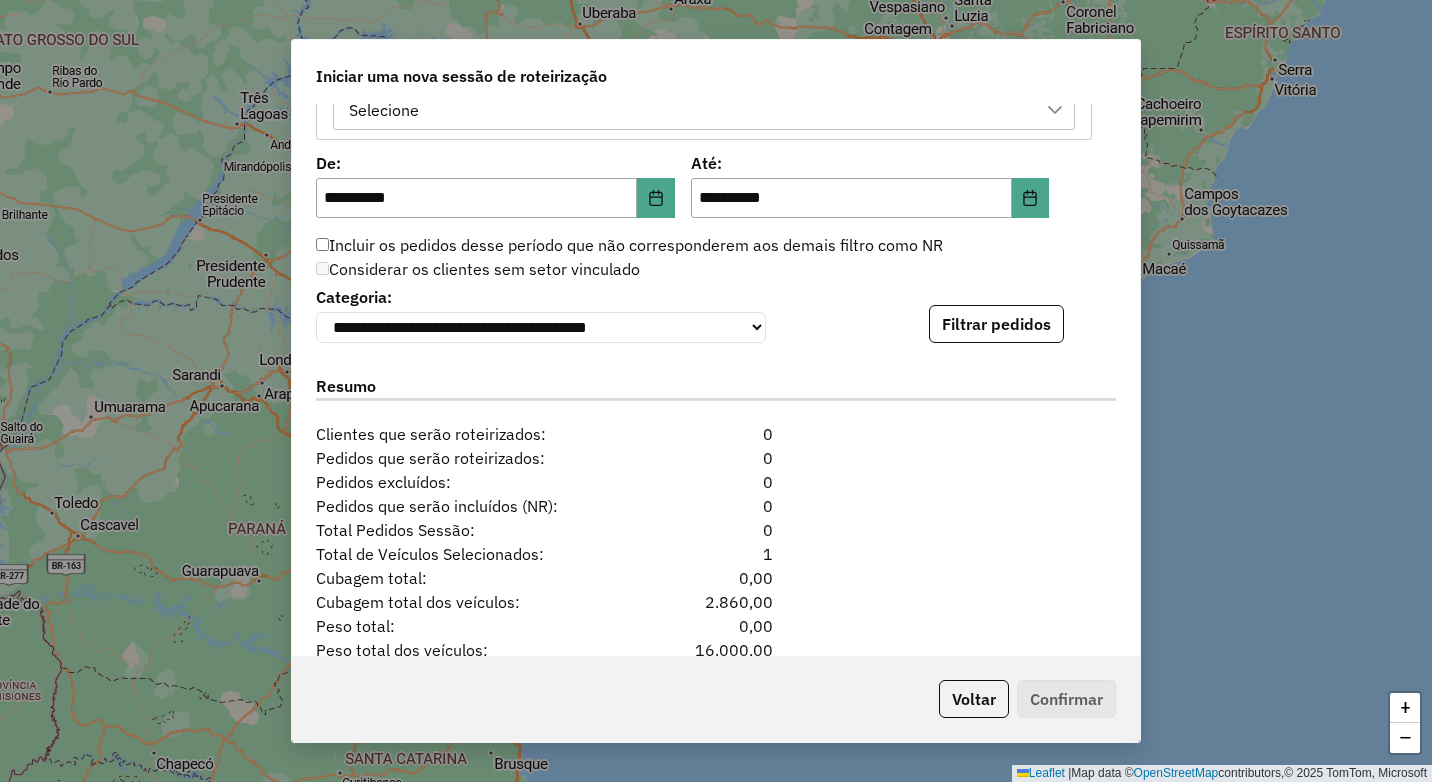 scroll, scrollTop: 1200, scrollLeft: 0, axis: vertical 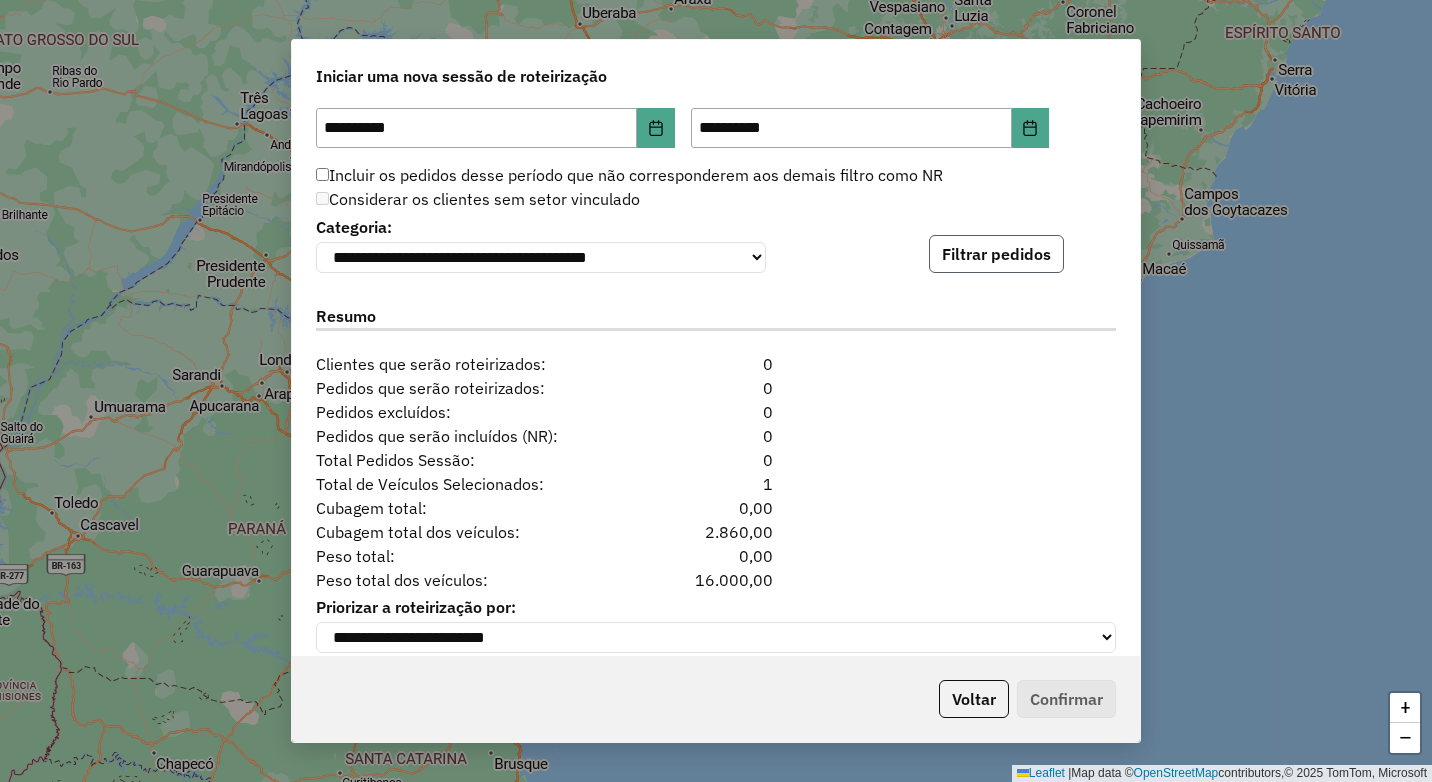 click on "Filtrar pedidos" 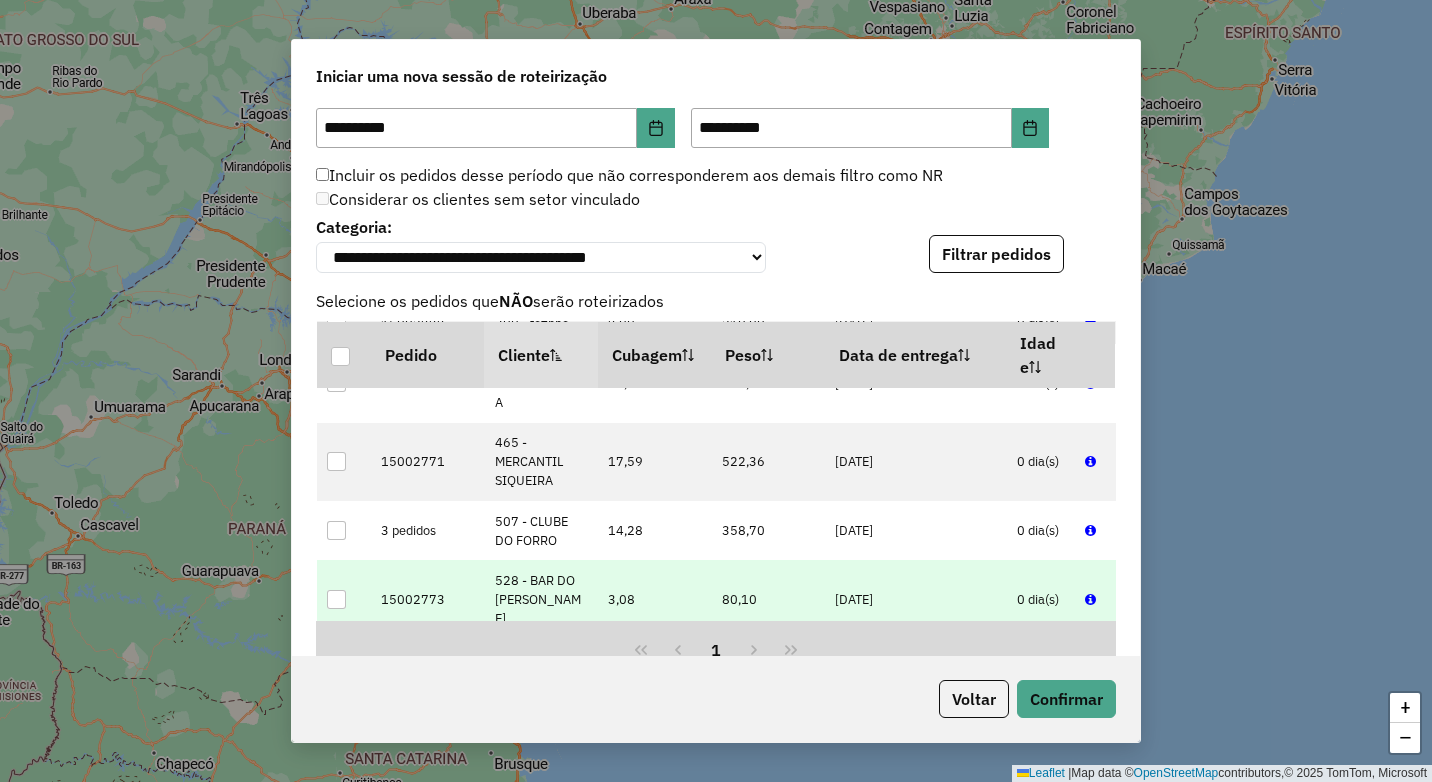 scroll, scrollTop: 540, scrollLeft: 0, axis: vertical 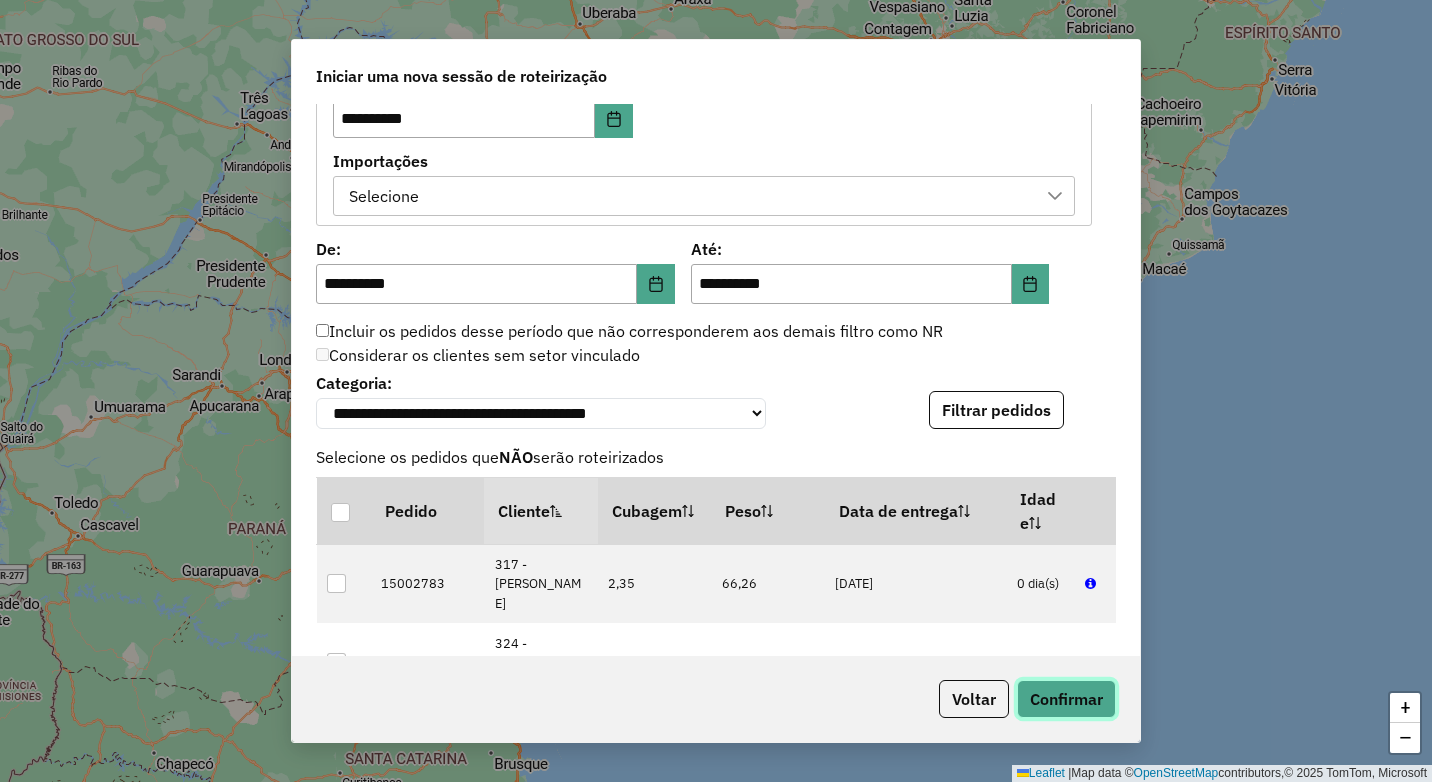 click on "Confirmar" 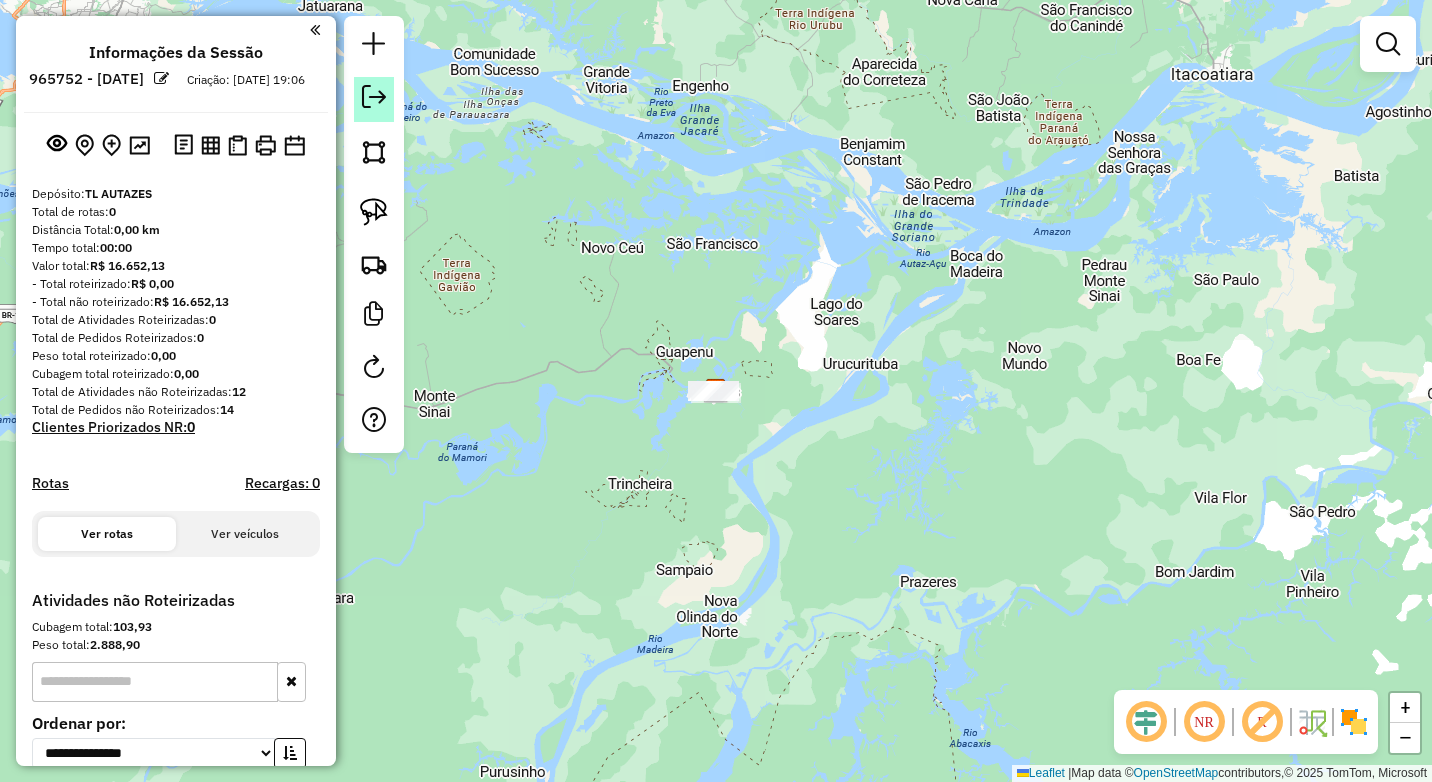 click 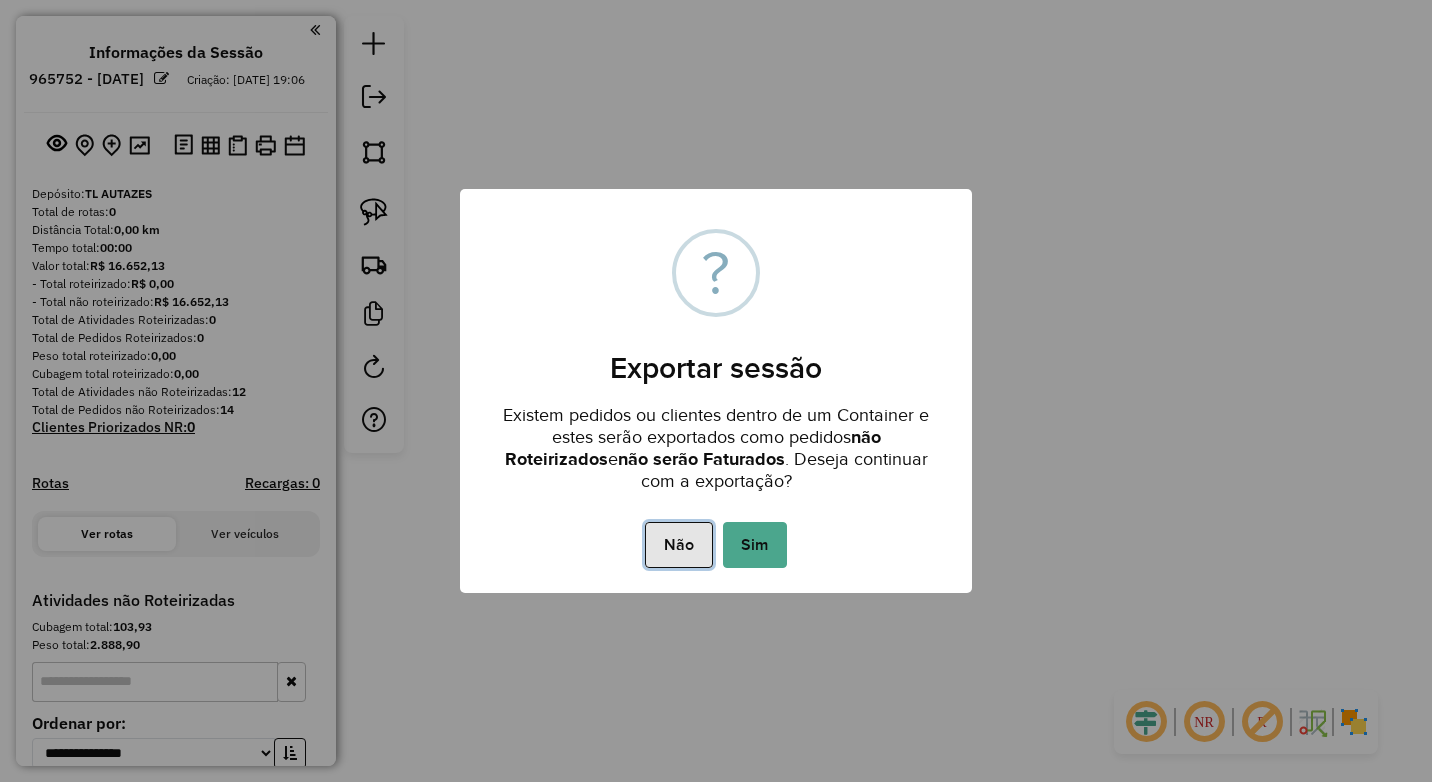 click on "Não" at bounding box center (678, 545) 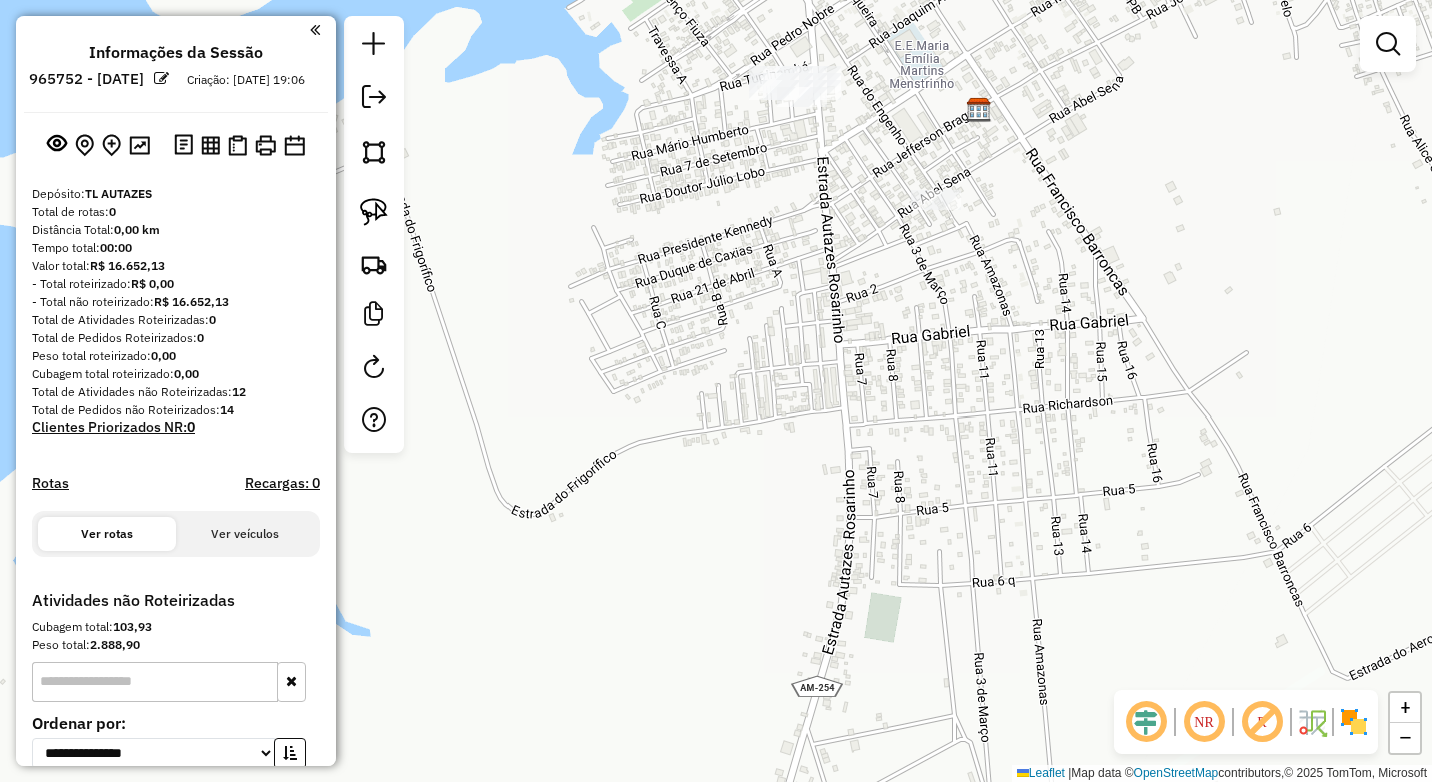 drag, startPoint x: 818, startPoint y: 172, endPoint x: 825, endPoint y: 316, distance: 144.17004 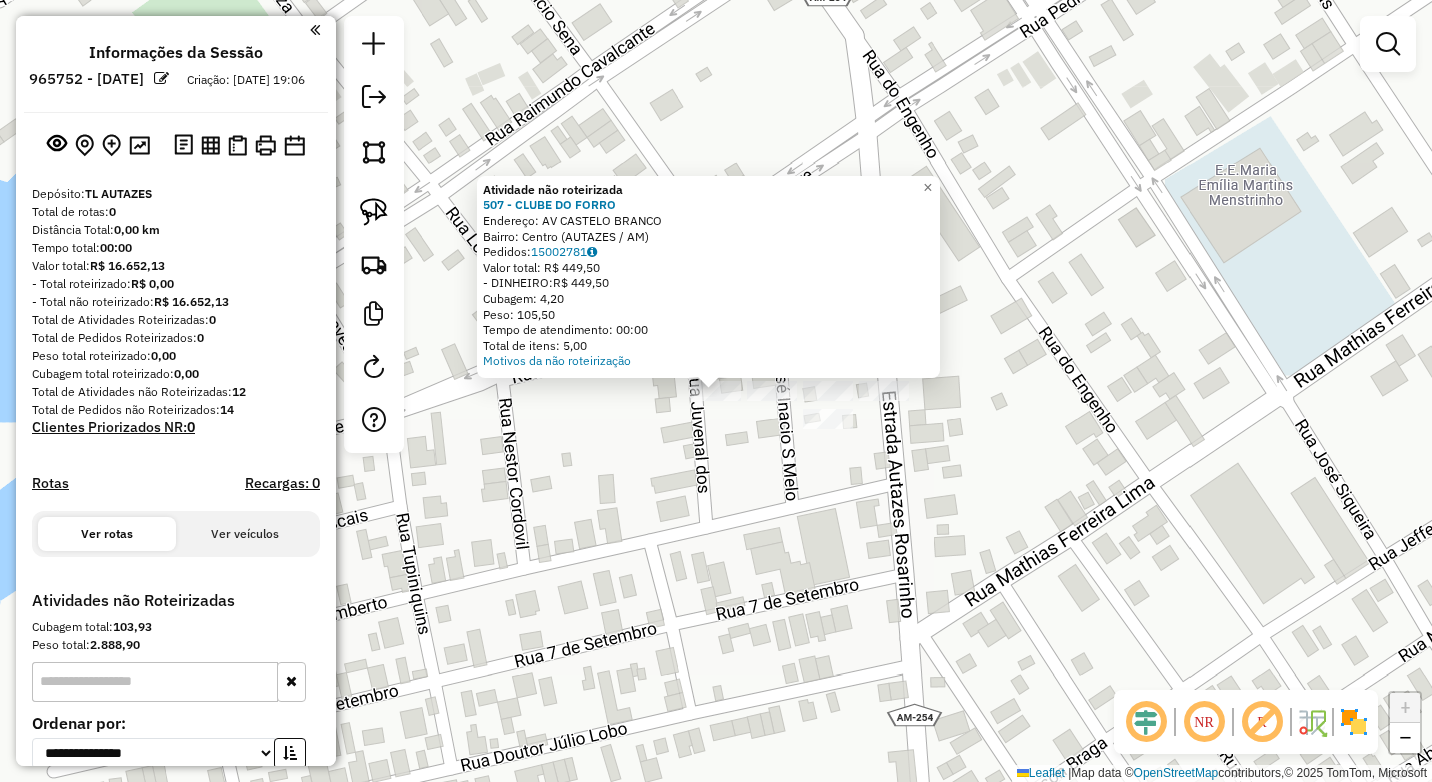 click on "Atividade não roteirizada 507 - CLUBE DO FORRO  Endereço: AV CASTELO BRANCO   Bairro: Centro (AUTAZES / AM)   Pedidos:  15002781   Valor total: R$ 449,50   - DINHEIRO:  R$ 449,50   Cubagem: 4,20   Peso: 105,50   Tempo de atendimento: 00:00   Total de itens: 5,00  Motivos da não roteirização × Janela de atendimento Grade de atendimento Capacidade Transportadoras Veículos Cliente Pedidos  Rotas Selecione os dias de semana para filtrar as janelas de atendimento  Seg   Ter   Qua   Qui   Sex   Sáb   Dom  Informe o período da janela de atendimento: De: Até:  Filtrar exatamente a janela do cliente  Considerar janela de atendimento padrão  Selecione os dias de semana para filtrar as grades de atendimento  Seg   Ter   Qua   Qui   Sex   Sáb   Dom   Considerar clientes sem dia de atendimento cadastrado  Clientes fora do dia de atendimento selecionado Filtrar as atividades entre os valores definidos abaixo:  Peso mínimo:   Peso máximo:   Cubagem mínima:   Cubagem máxima:   De:   Até:   De:   Até:  Nome:" 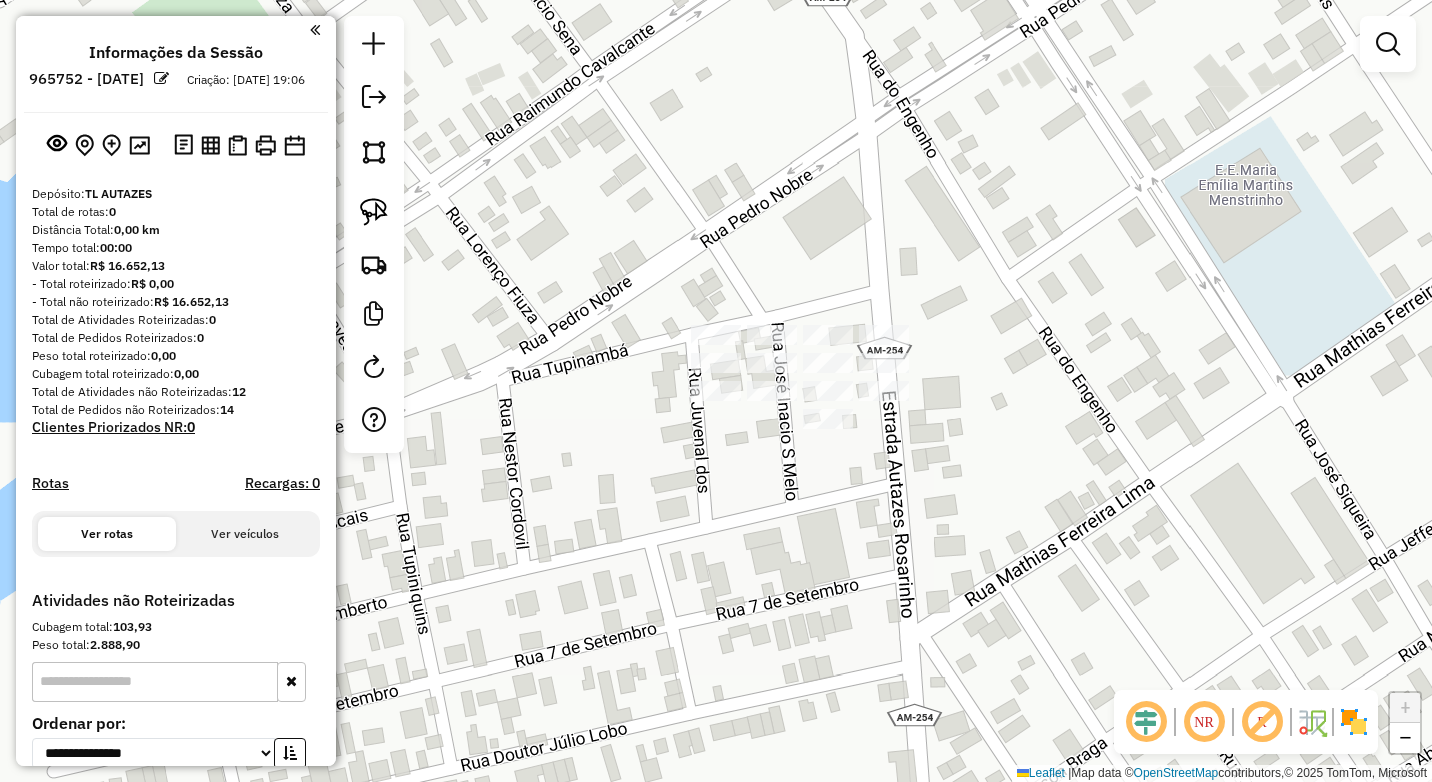 click 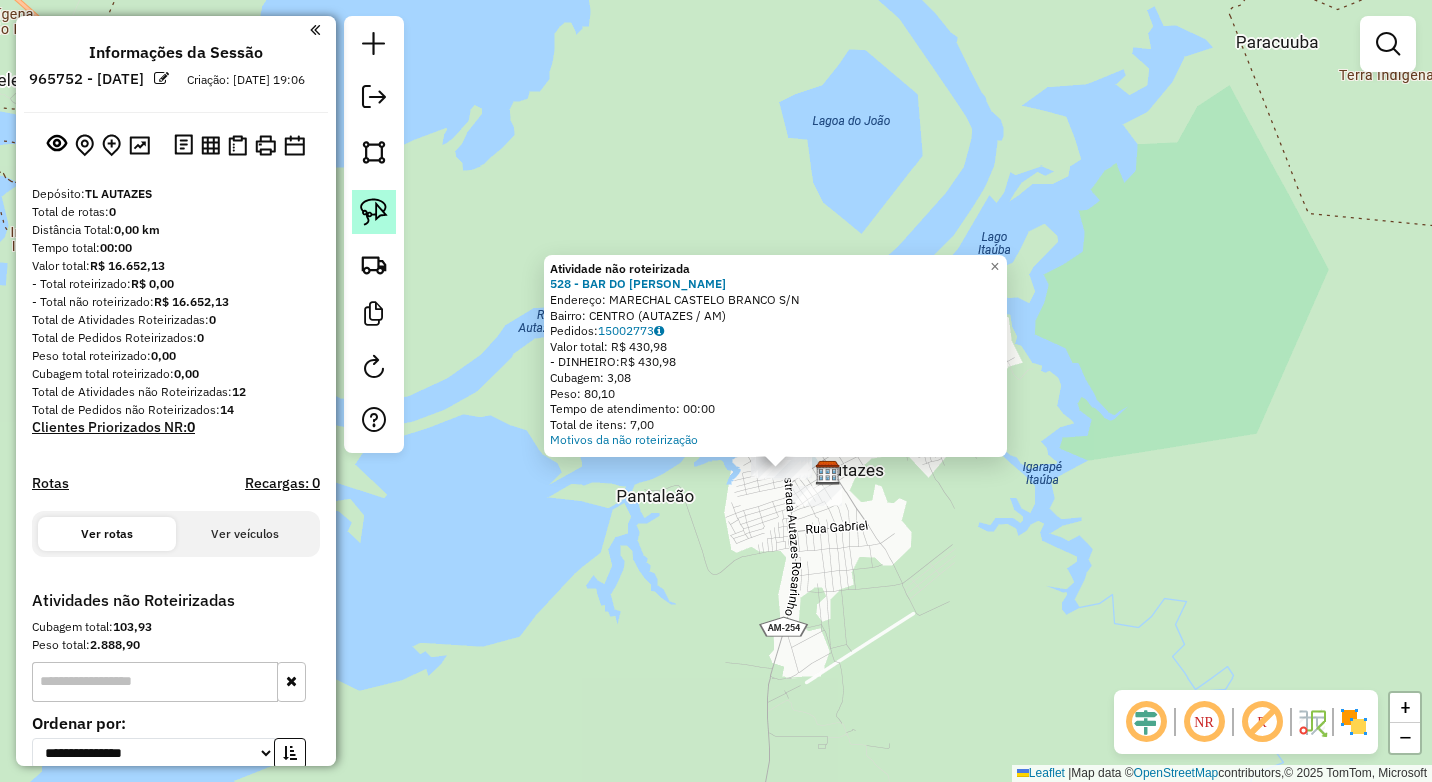 click 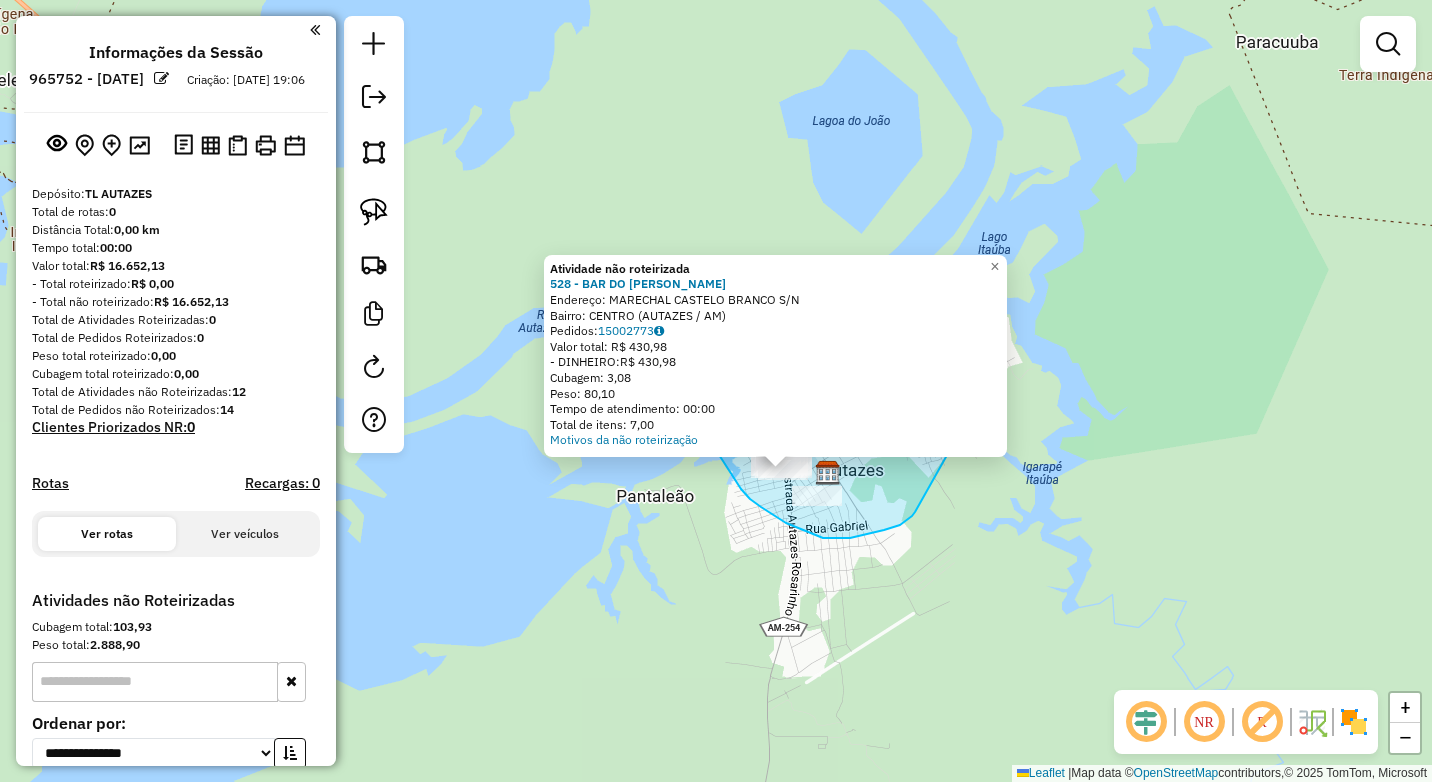 drag, startPoint x: 906, startPoint y: 520, endPoint x: 951, endPoint y: 452, distance: 81.5414 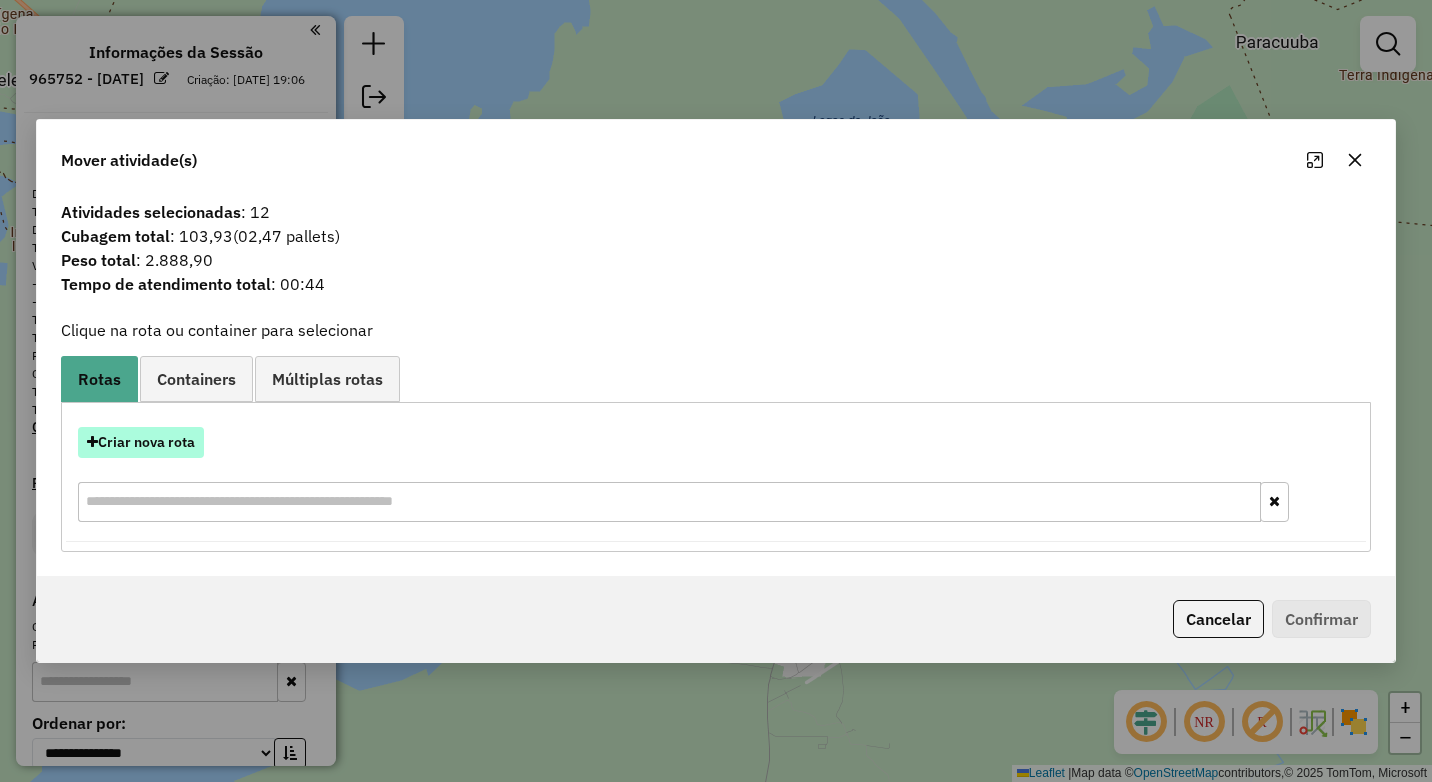 click on "Criar nova rota" at bounding box center (141, 442) 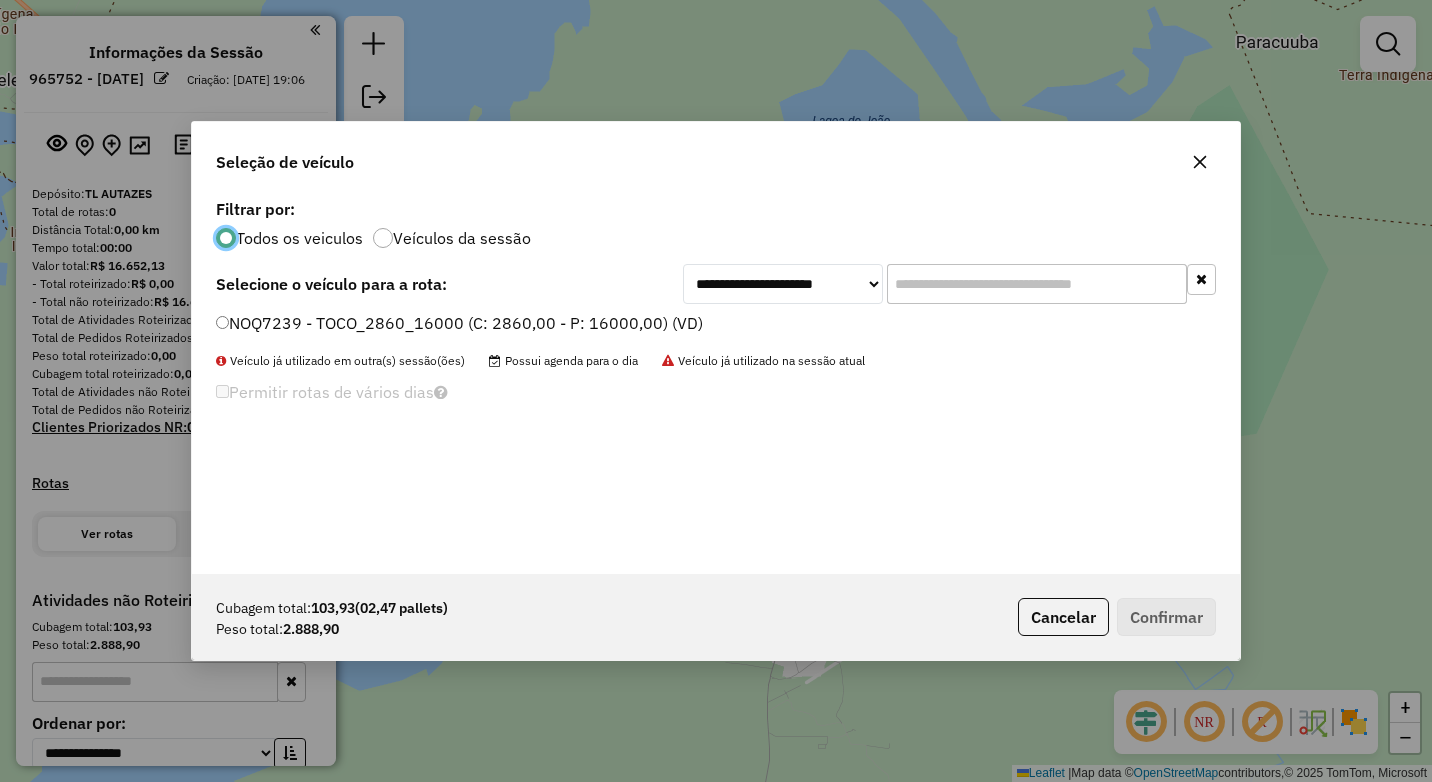 scroll, scrollTop: 11, scrollLeft: 6, axis: both 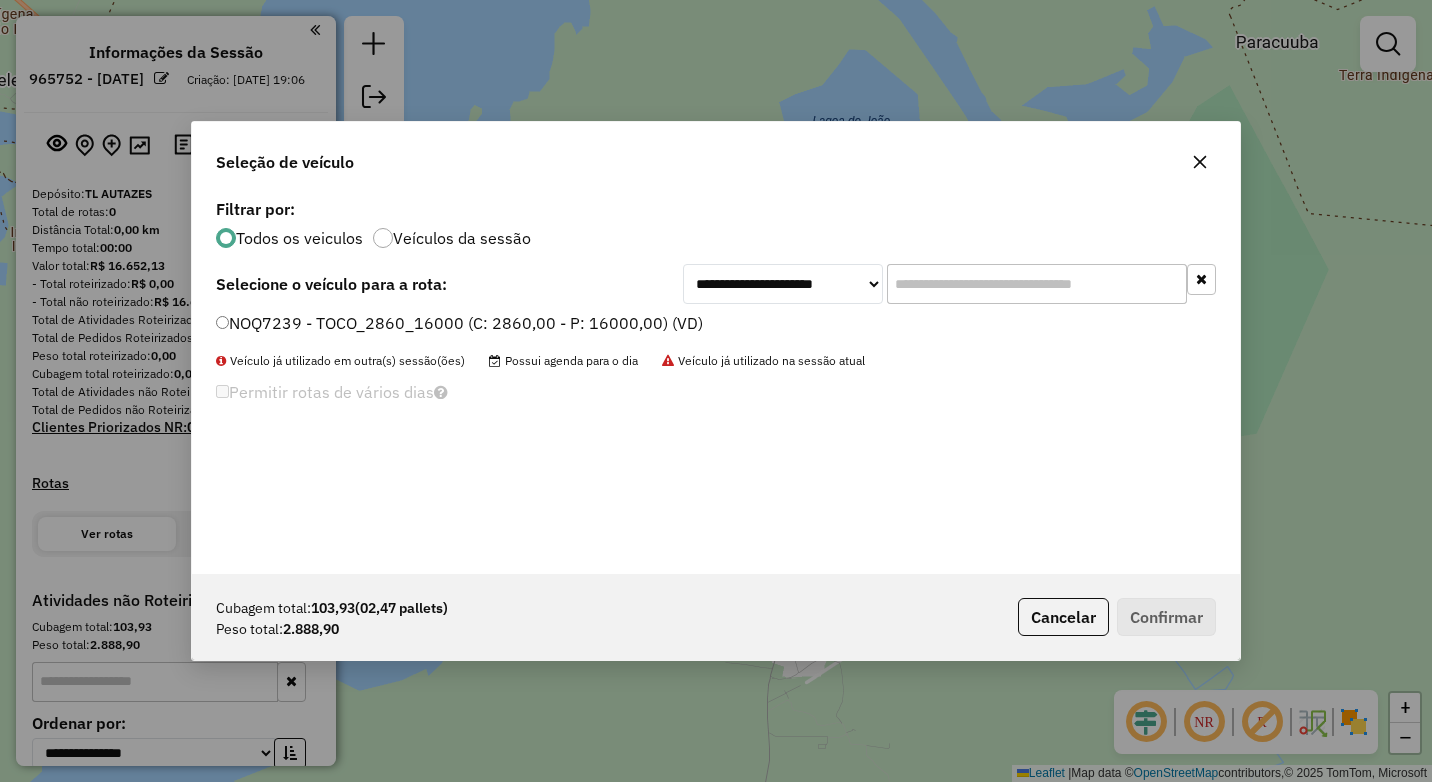 click on "NOQ7239 - TOCO_2860_16000 (C: 2860,00 - P: 16000,00) (VD)" 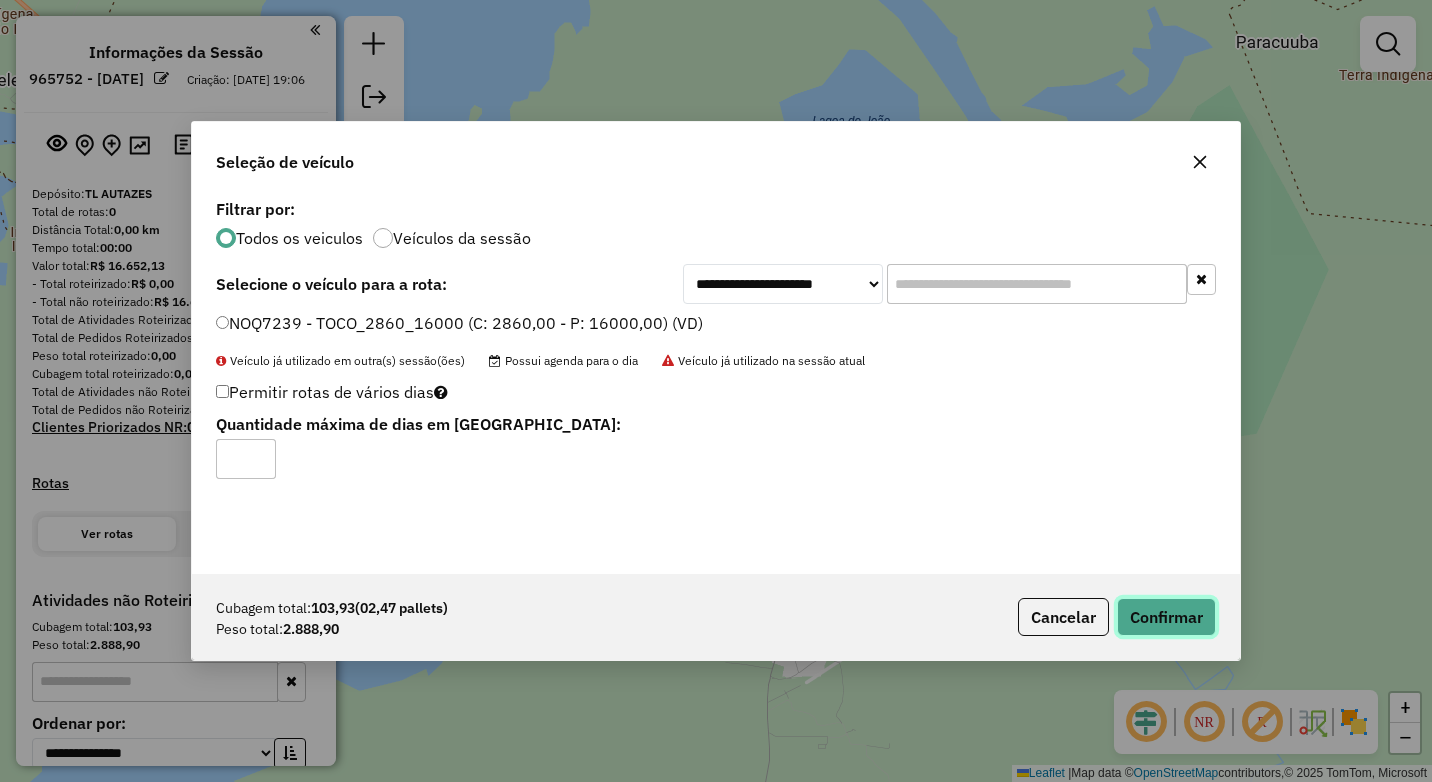 click on "Confirmar" 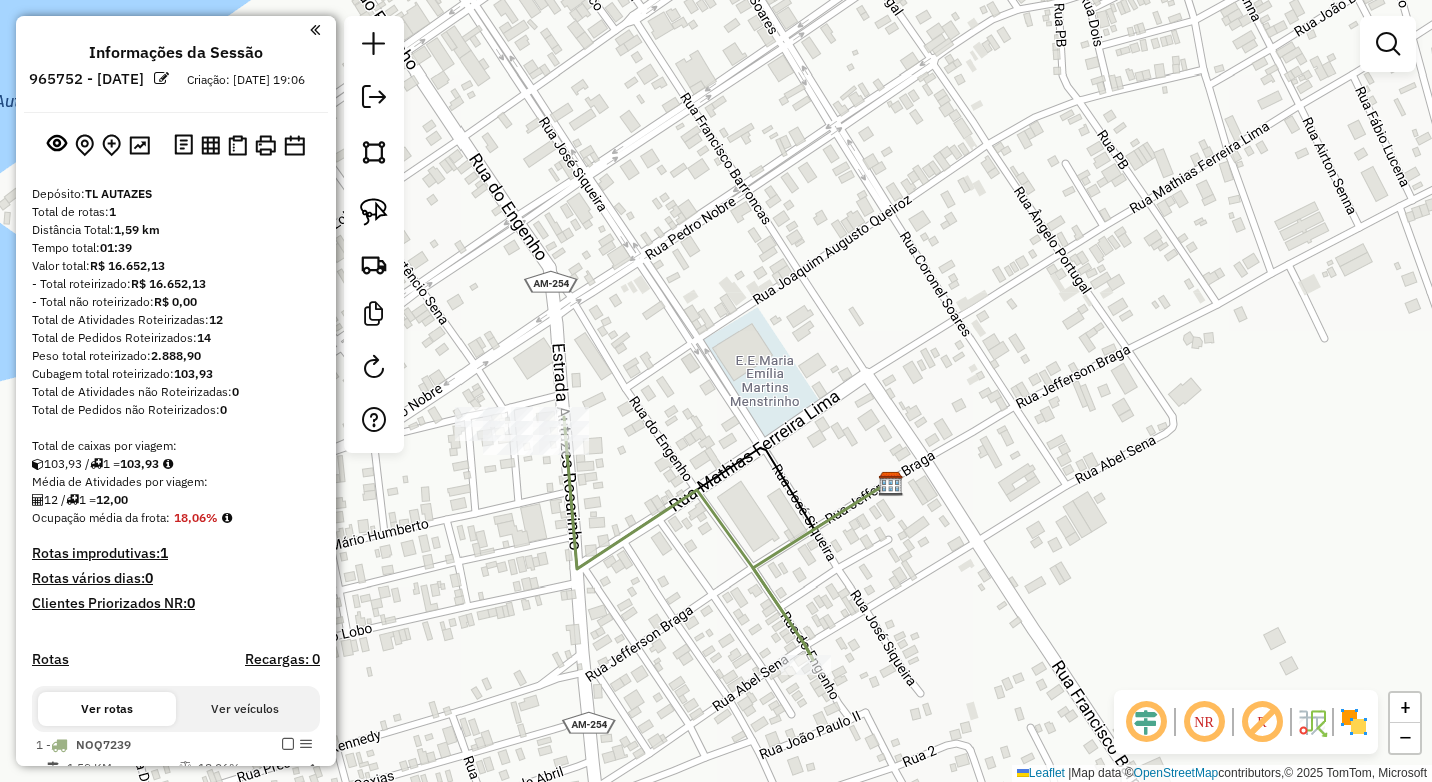 drag, startPoint x: 641, startPoint y: 497, endPoint x: 739, endPoint y: 451, distance: 108.25895 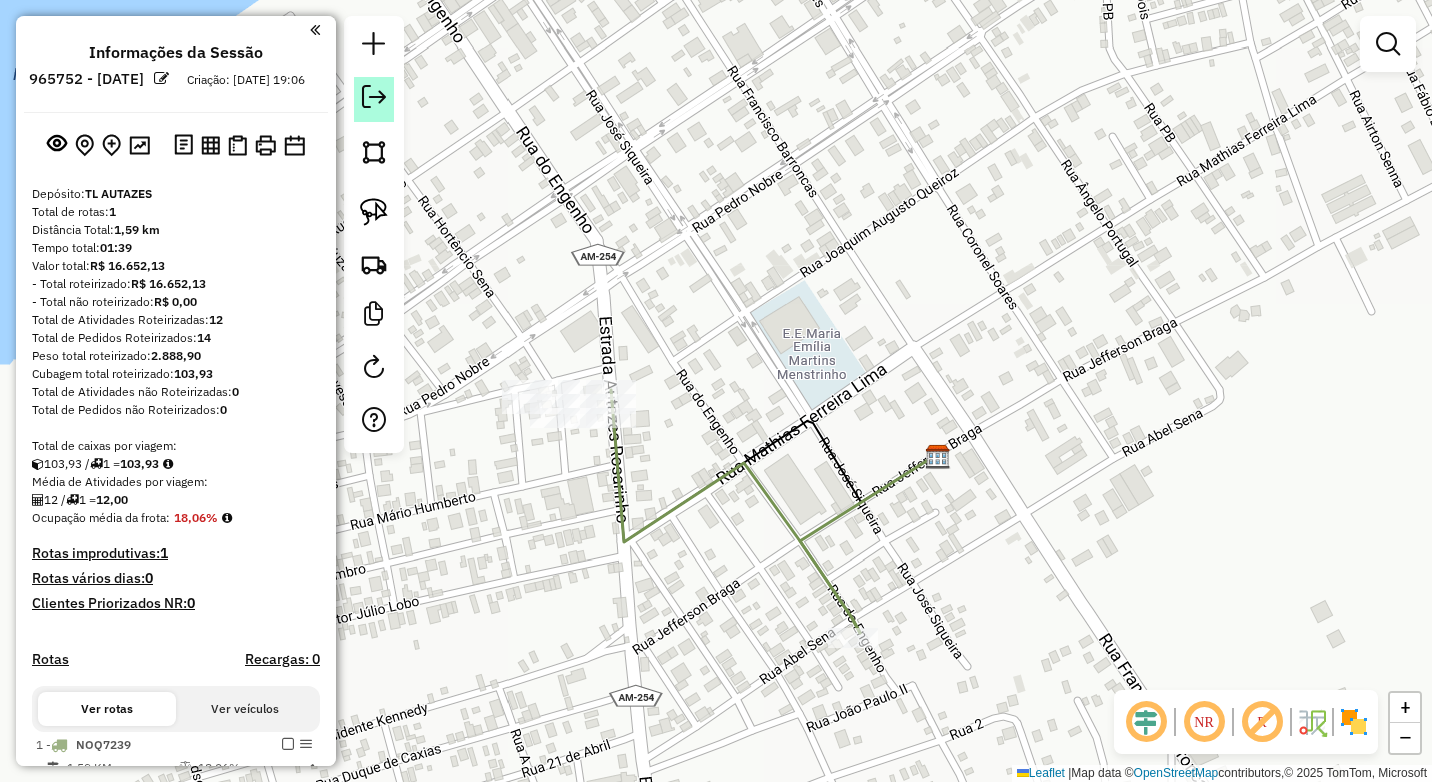 click 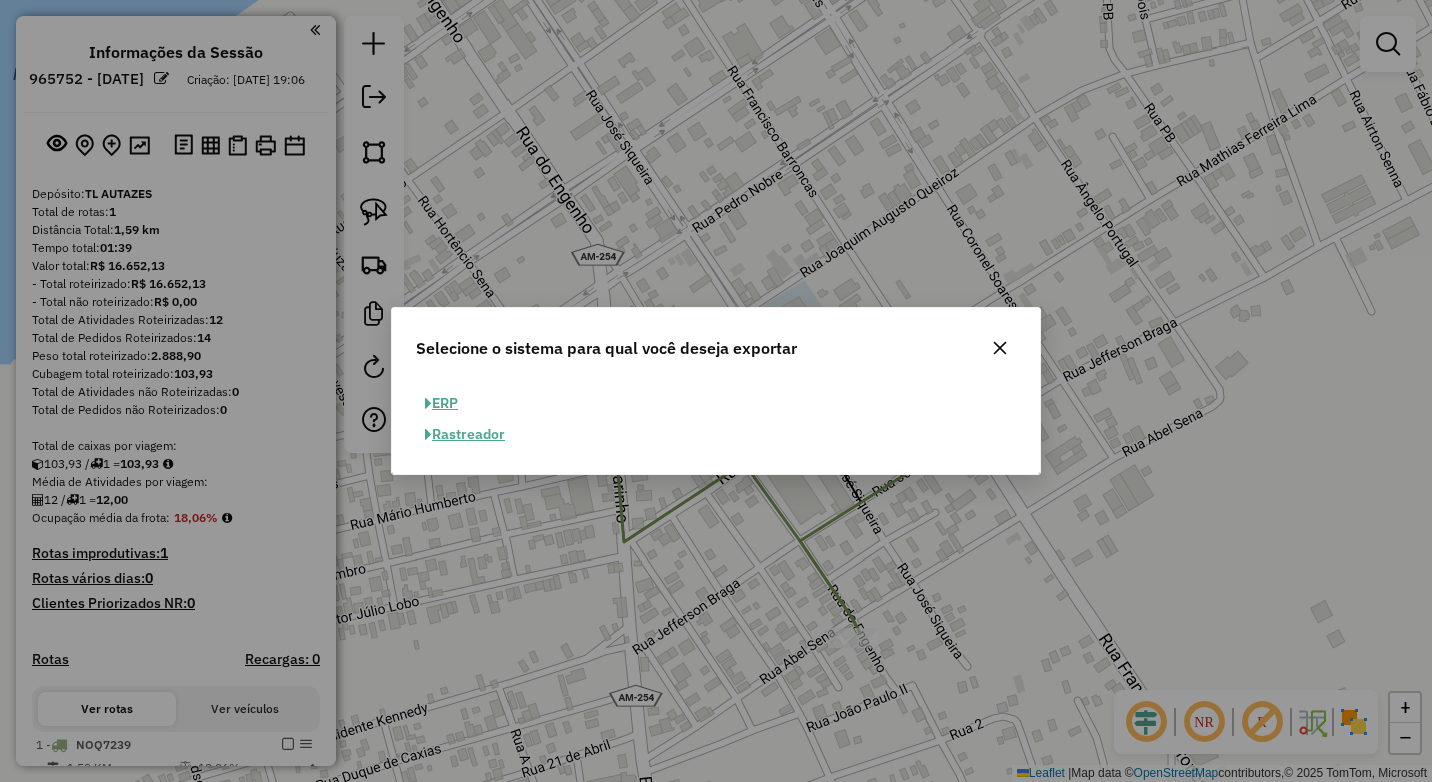click on "Selecione o sistema para qual você deseja exportar  ERP   Rastreador" 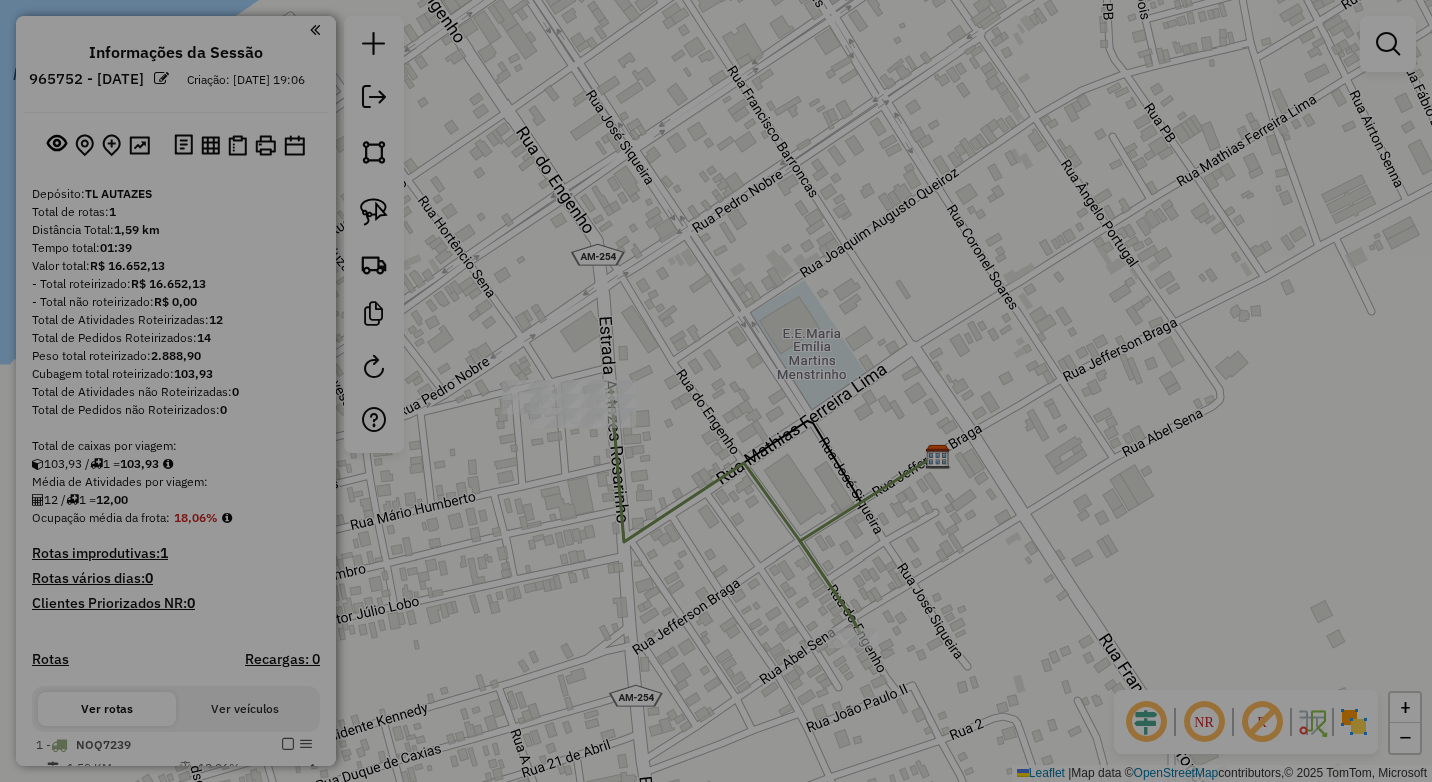 select on "**" 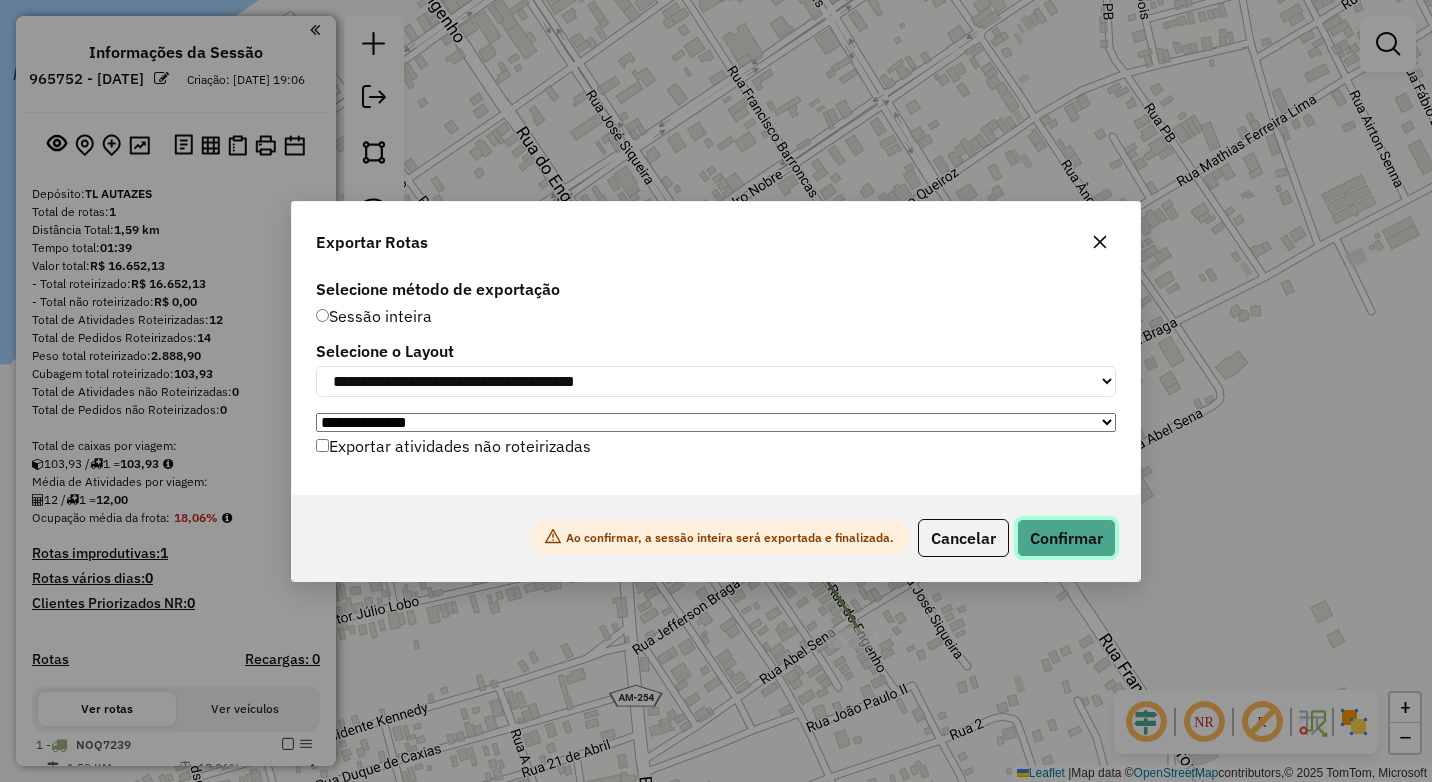 click on "Confirmar" 